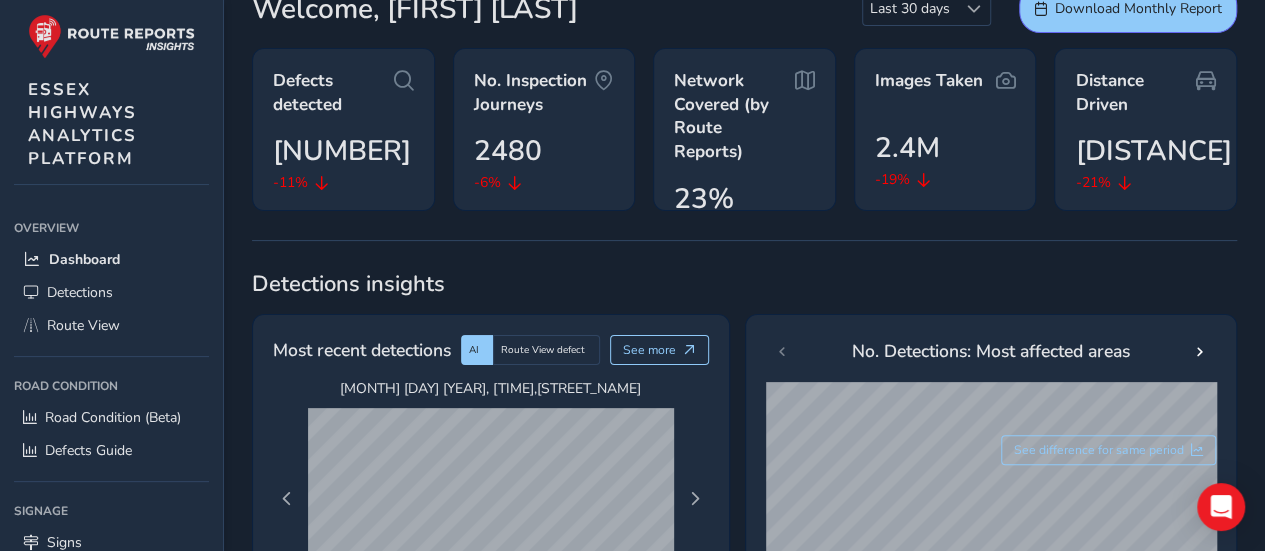 scroll, scrollTop: 500, scrollLeft: 0, axis: vertical 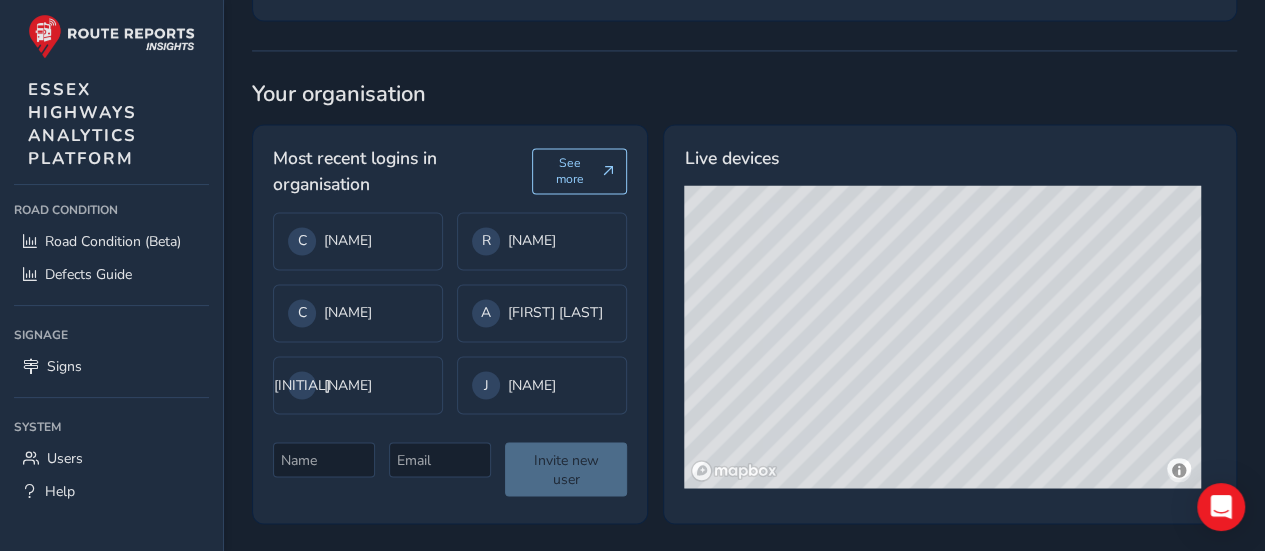 drag, startPoint x: 900, startPoint y: 391, endPoint x: 922, endPoint y: 354, distance: 43.046486 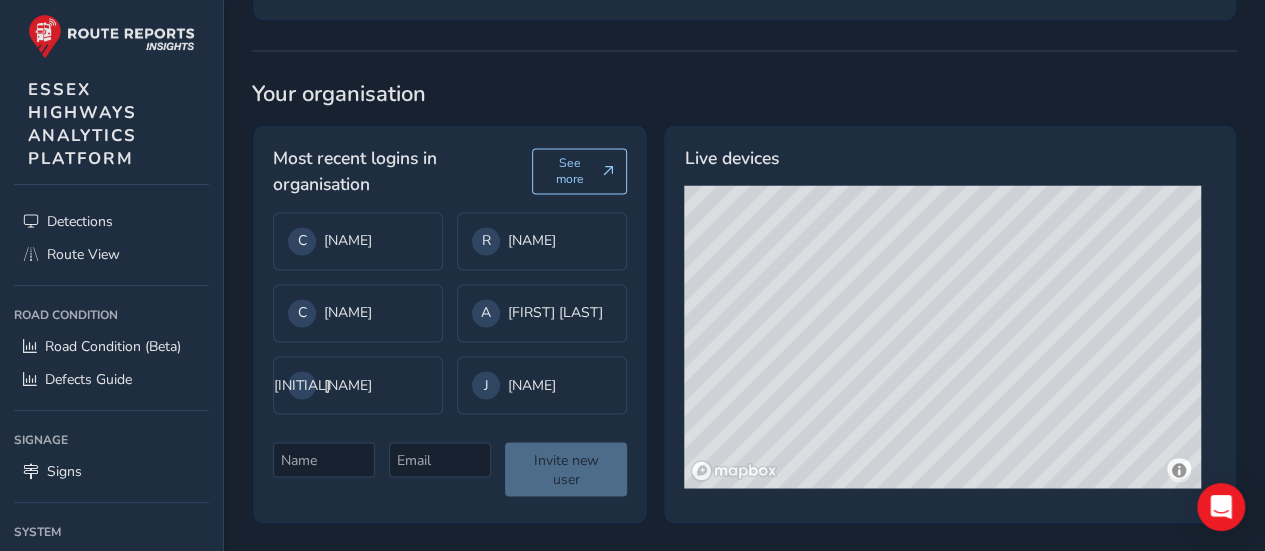 scroll, scrollTop: 0, scrollLeft: 0, axis: both 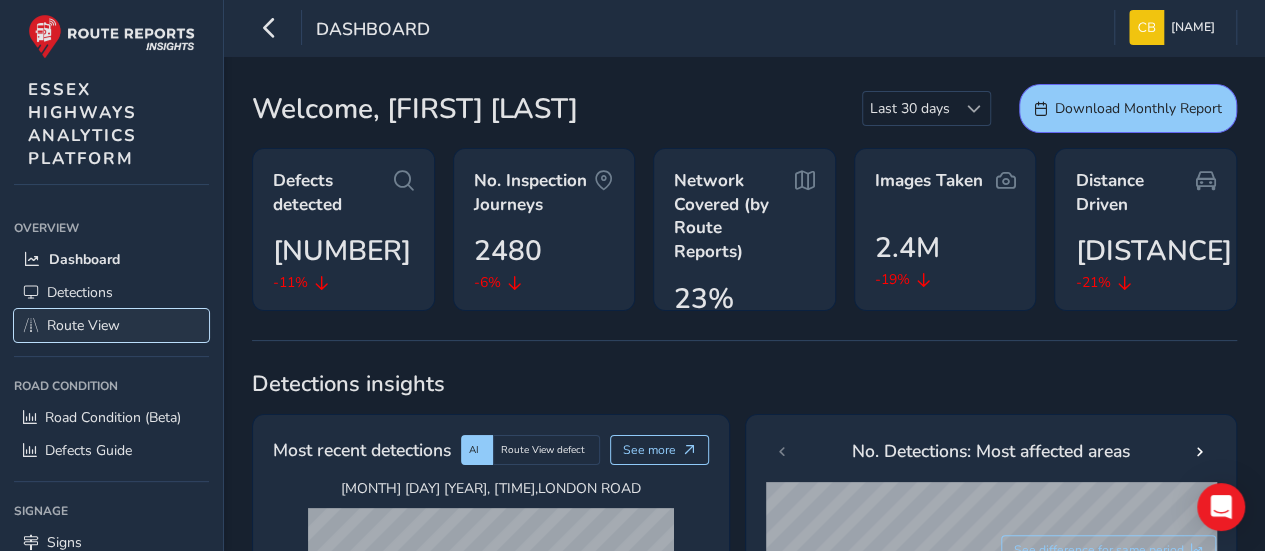 click on "Route View" at bounding box center (83, 325) 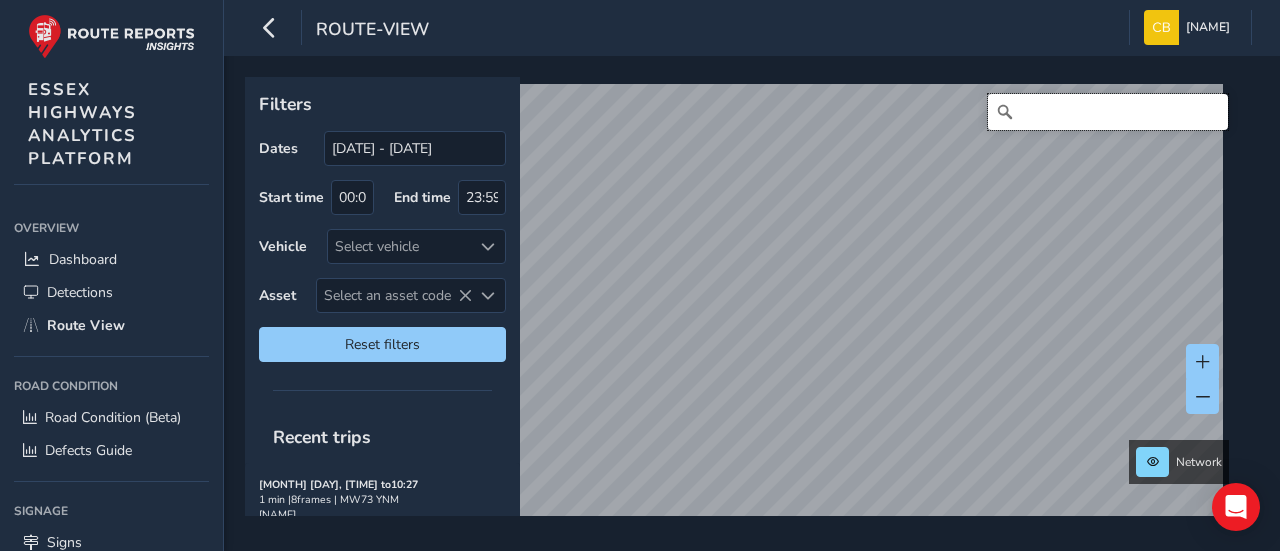 click at bounding box center (1108, 112) 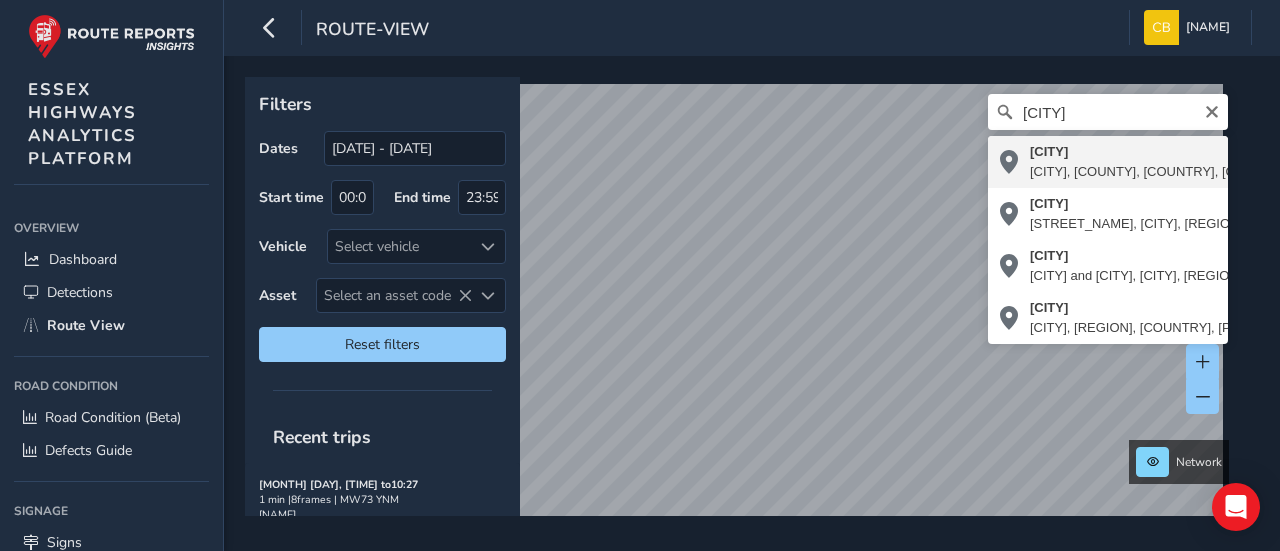 type on "[CITY], [REGION], [REGION], [COUNTRY], [COUNTRY]" 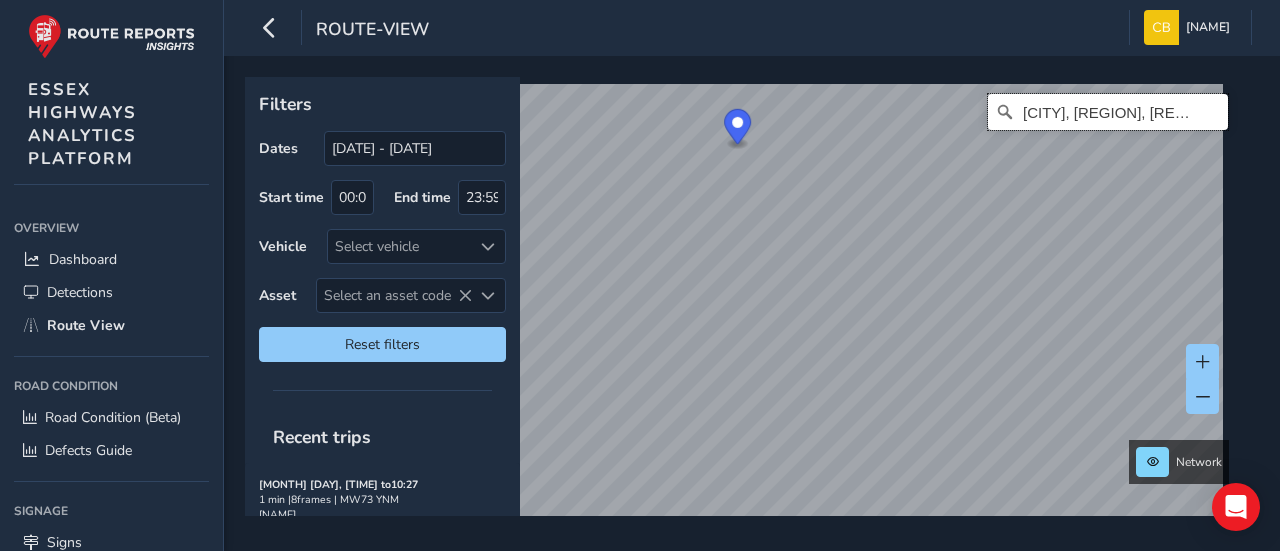scroll, scrollTop: 0, scrollLeft: 0, axis: both 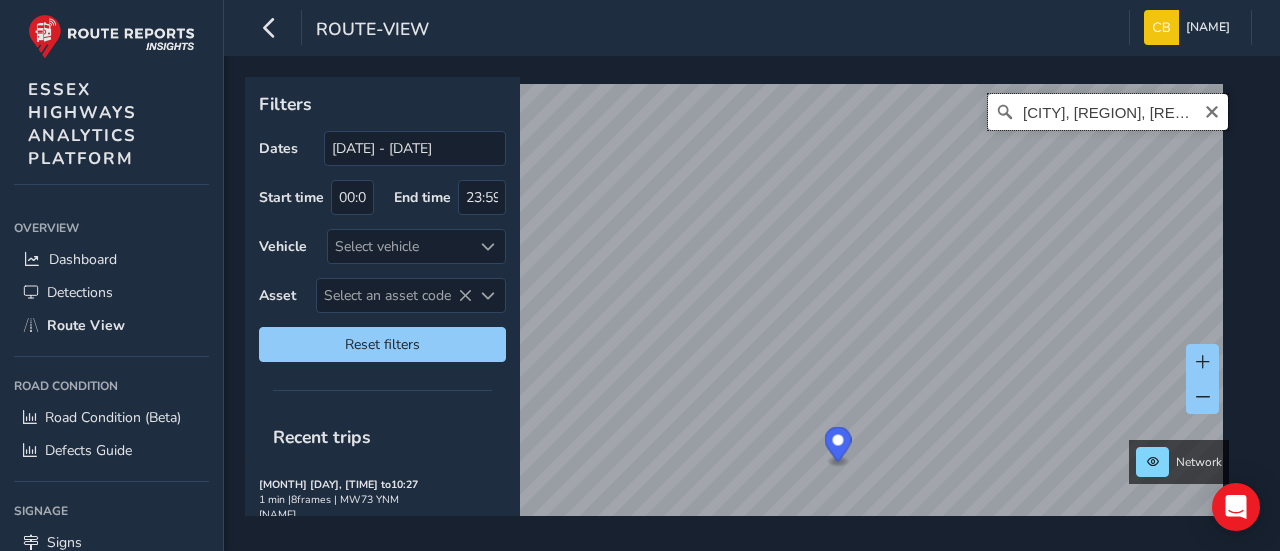 click on "[CITY], [REGION], [REGION], [COUNTRY], [COUNTRY]" at bounding box center (1108, 112) 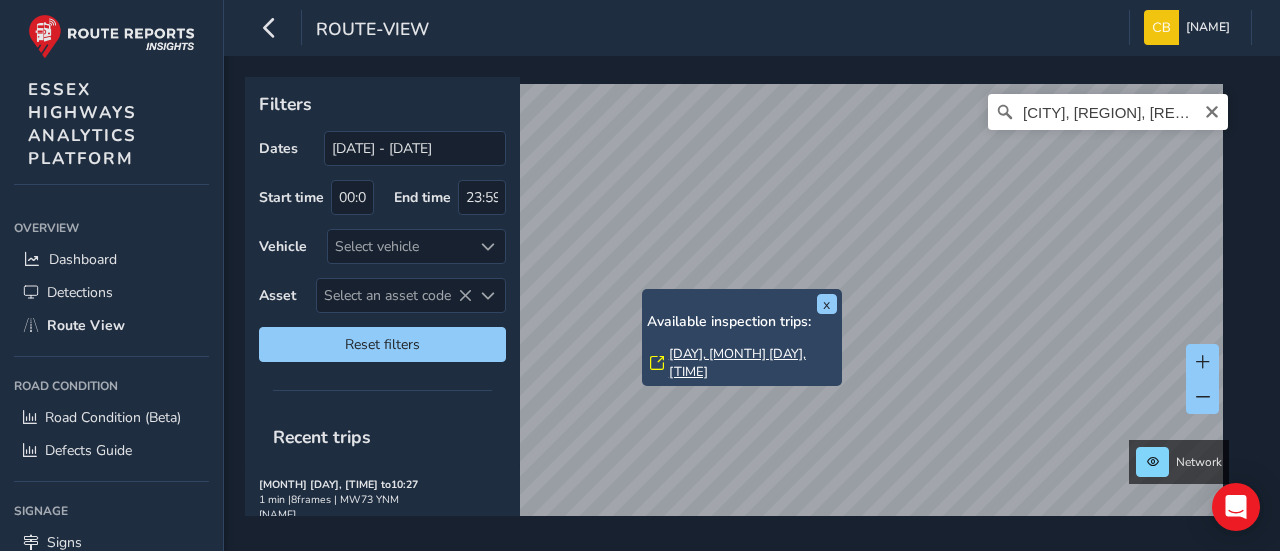 click on "x Available inspection trips: [DAY], [MONTH] [DAY], [TIME] Filters Dates [DATE] - [DATE] Start time [TIME] End time [TIME] Vehicle Select vehicle Asset Select an asset code Select an asset code Reset filters Recent trips [MONTH] [DAY], [TIME]   to  [TIME] [NUMBER]   min |  [NUMBER]  frames    | [PLATE] First asset: [NUMBER] [MONTH] [DAY], [TIME]   to  [TIME] [NUMBER]   min |  [NUMBER]  frames    | [PLATE] First asset: [NUMBER] [MONTH] [DAY], [TIME]   to  [TIME] [NUMBER]   min |  [NUMBER]  frames    | [PLATE] First asset: [NUMBER] [MONTH] [DAY], [TIME]   to  [TIME] [NUMBER]   min |  [NUMBER]  frames    | [PLATE] First asset: [NUMBER] [MONTH] [DAY], [TIME]   to  [TIME] [NUMBER]   min |  [NUMBER]  frames    | [PLATE] First asset: [NUMBER] [MONTH] [DAY], [TIME]   to  [TIME] [NUMBER]   min |  [NUMBER]  frames    | [PLATE] First asset: [NUMBER] [MONTH] [DAY], [TIME]   to  [TIME] [NUMBER]   min |  [NUMBER]  frames    | [PLATE] First asset: [NUMBER] [MONTH] [DAY], [TIME]   to  [TIME] [NUMBER]   min |  [NUMBER]  frames    | [PLATE] First asset: [NUMBER] [MONTH] [DAY], [TIME]   to  [TIME] [NUMBER]   min |  [NUMBER]  frames    | [PLATE] First asset: [NUMBER] [MONTH] [DAY], [TIME]   to  [TIME] [NUMBER]   min |  [NUMBER]  frames    | [PLATE] First asset: [NUMBER]" at bounding box center [745, 296] 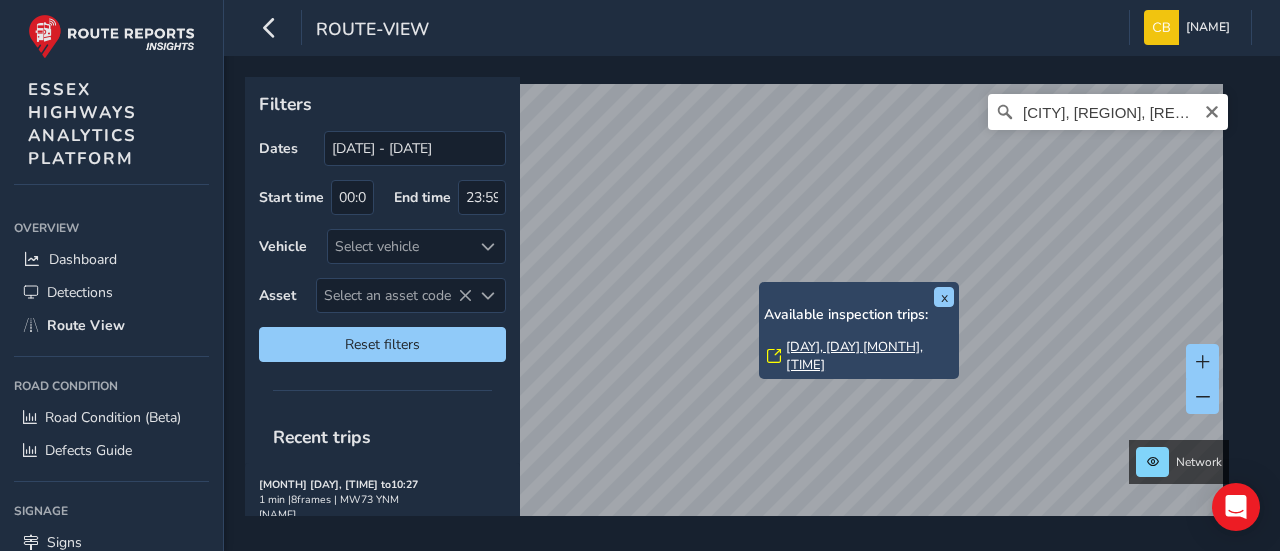click on "[DAY], [DAY] [MONTH], [TIME]" at bounding box center [870, 356] 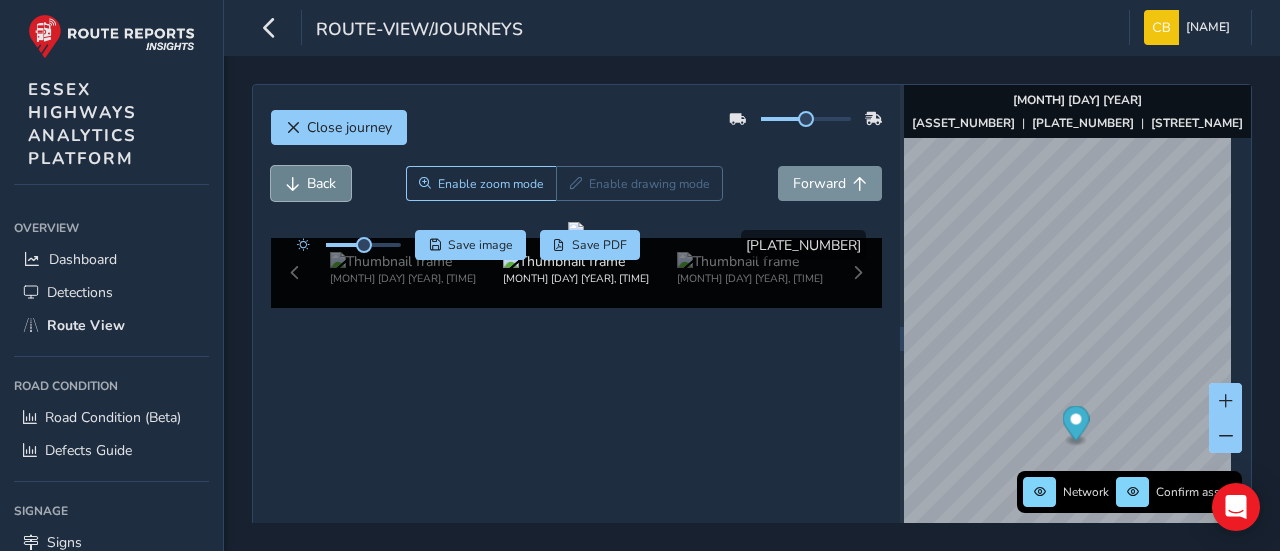 click on "Back" at bounding box center [321, 183] 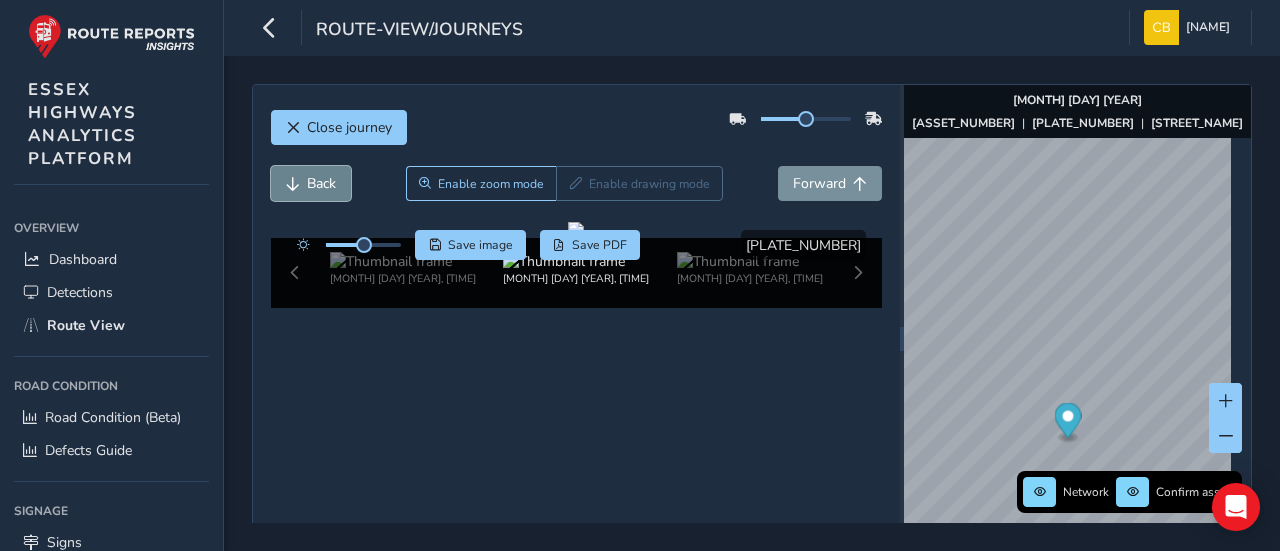 click on "Back" at bounding box center (321, 183) 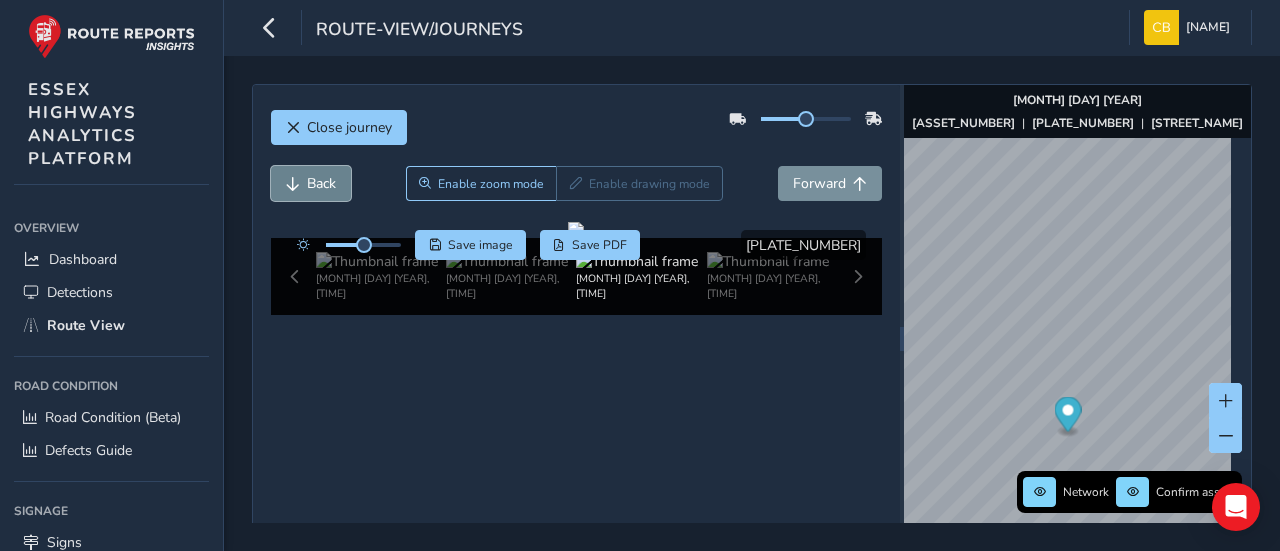 click on "Back" at bounding box center [321, 183] 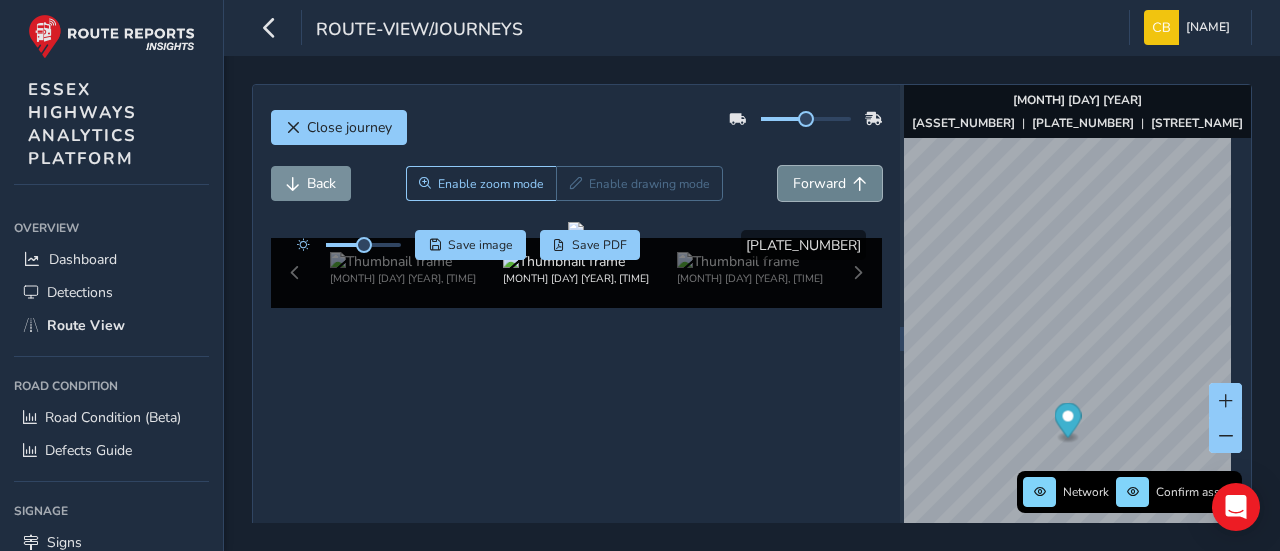 click on "Forward" at bounding box center (819, 183) 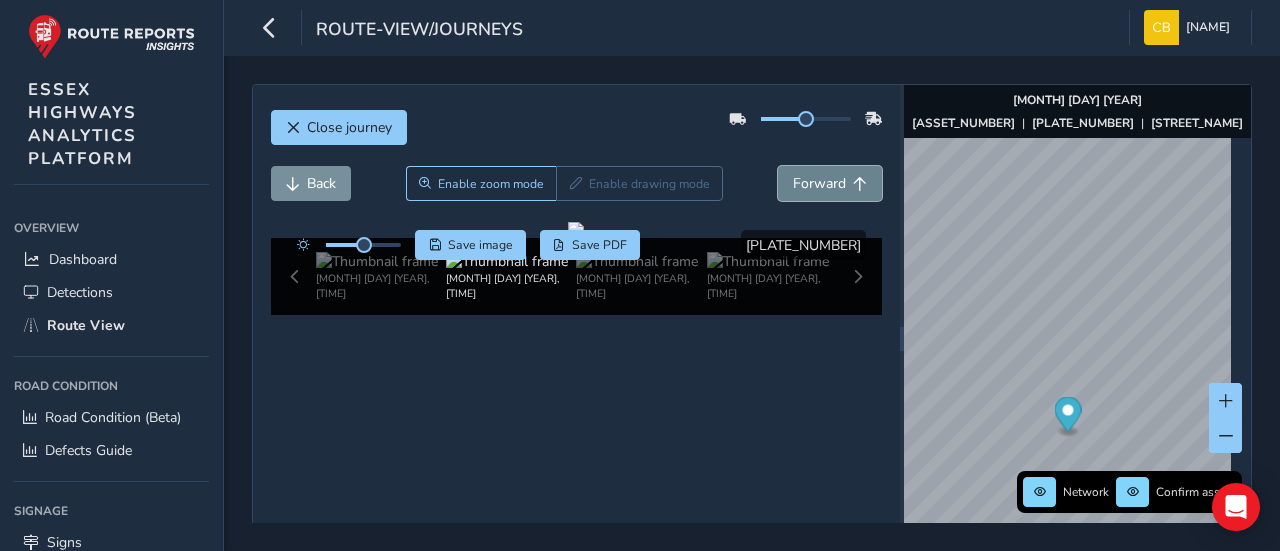 click on "Forward" at bounding box center [819, 183] 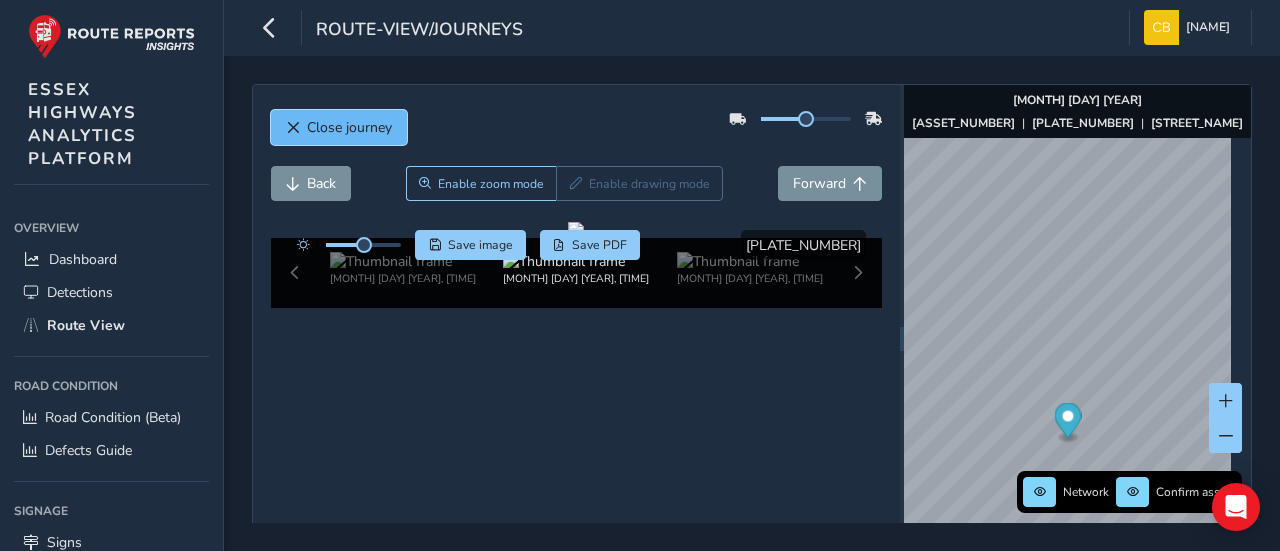 click on "Close journey" at bounding box center [339, 127] 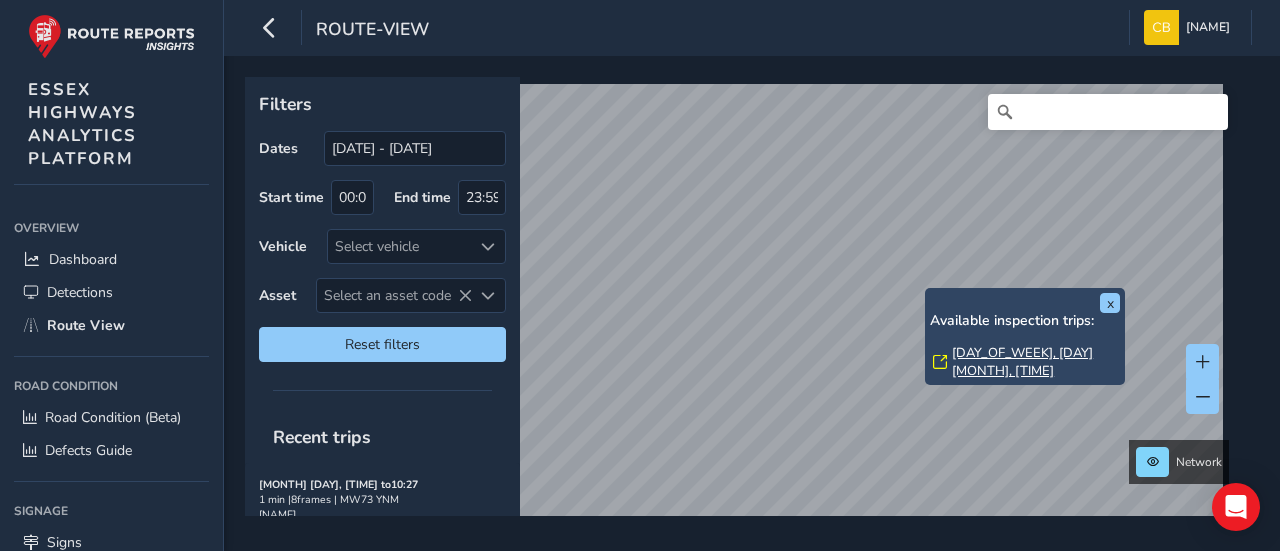 click on "x Available inspection trips: [DAY], [DAY] [MONTH], [TIME]" at bounding box center (1025, 336) 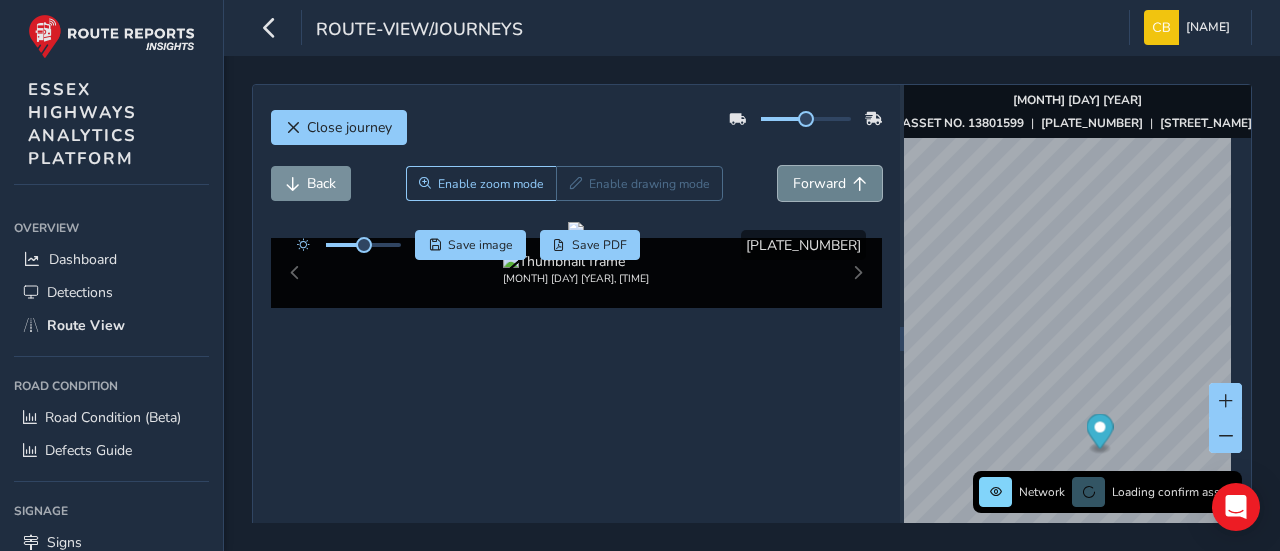 click on "Forward" at bounding box center (819, 183) 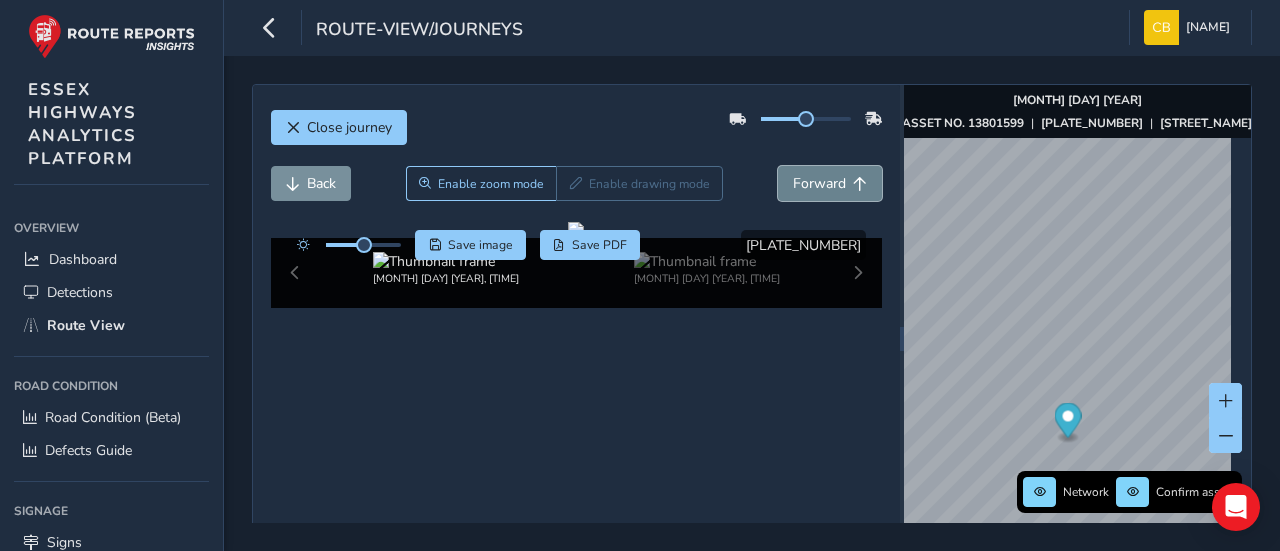 click on "Forward" at bounding box center [819, 183] 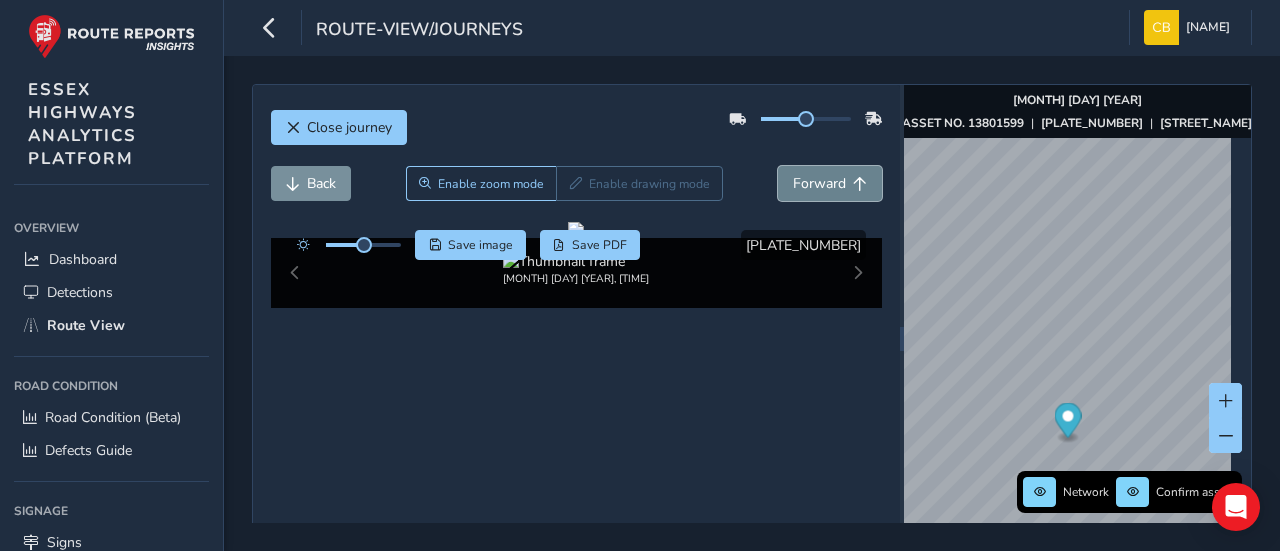 click on "Forward" at bounding box center (819, 183) 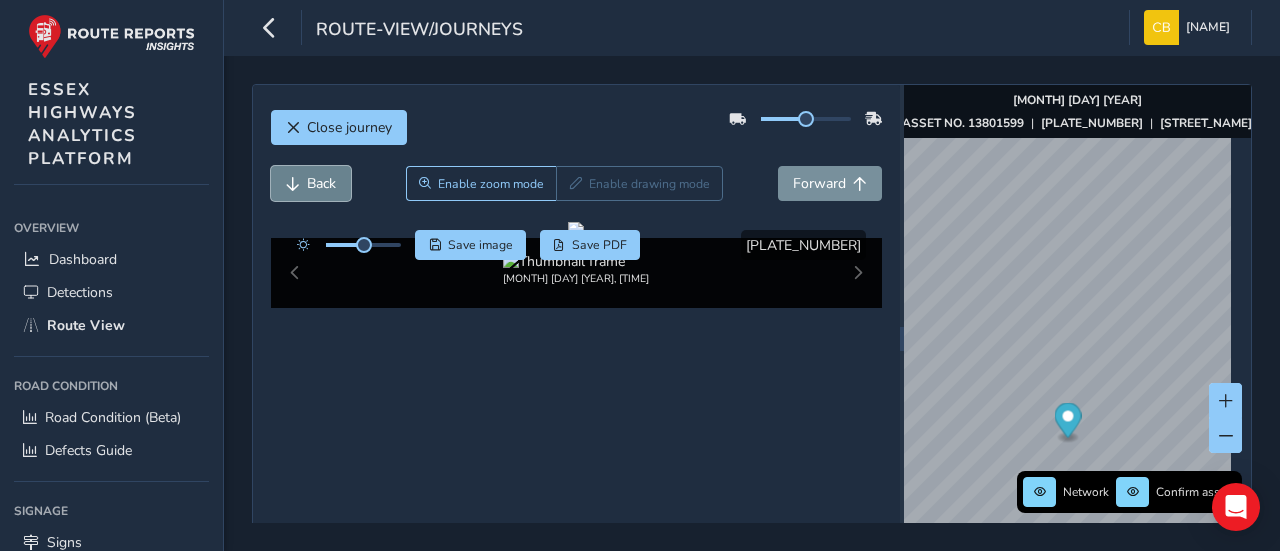 click on "Back" at bounding box center (321, 183) 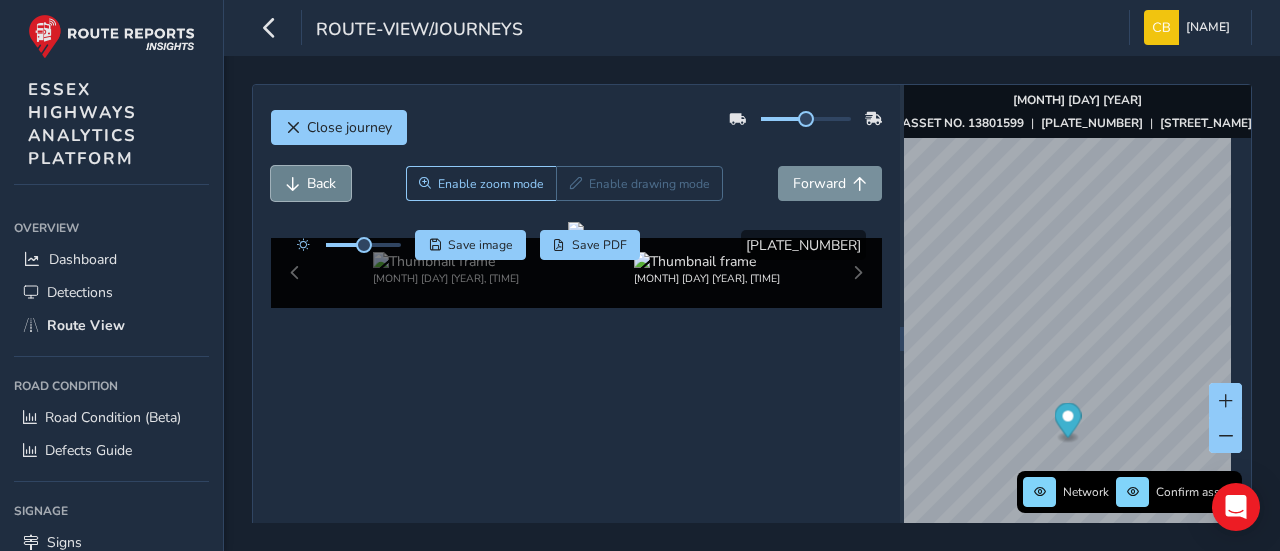 click on "Back" at bounding box center (321, 183) 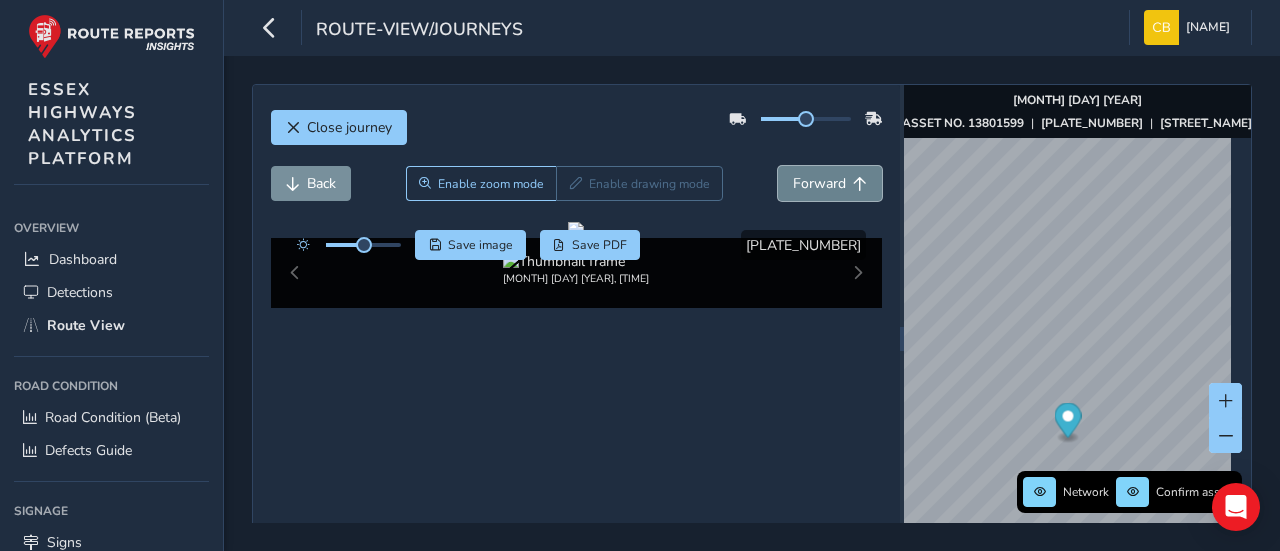 click on "Forward" at bounding box center [819, 183] 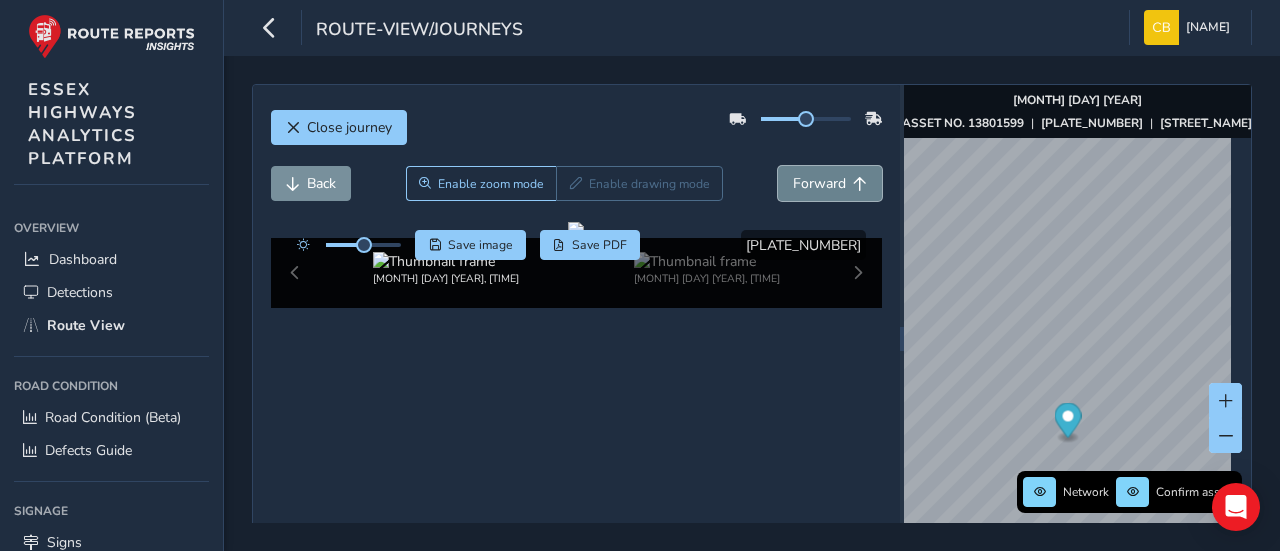 click on "Forward" at bounding box center [819, 183] 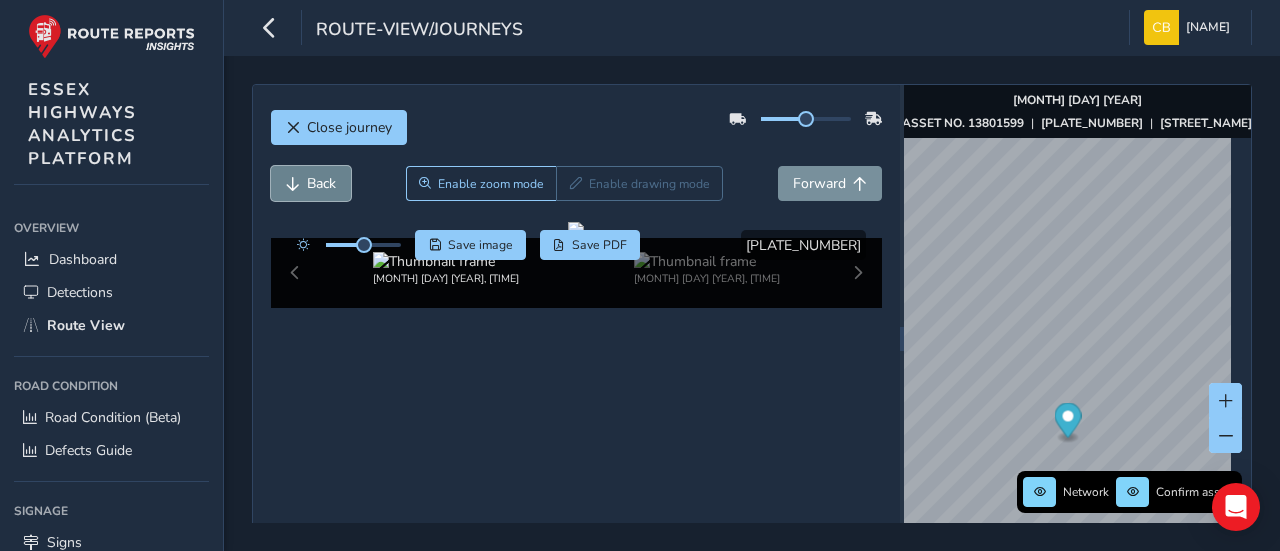 click on "Back" at bounding box center [311, 183] 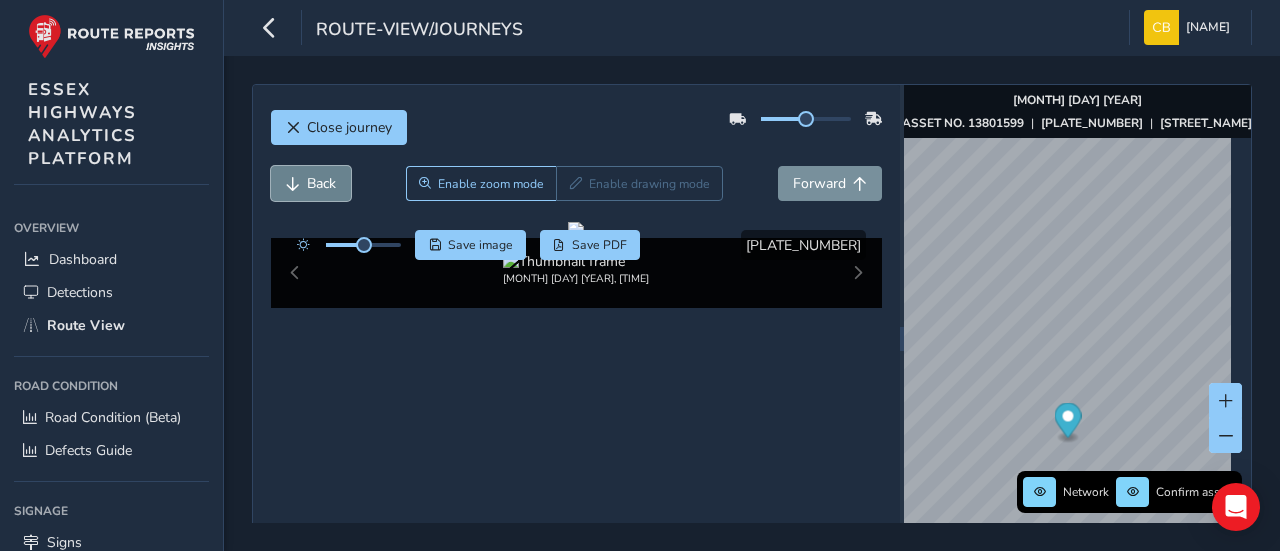 click on "Back" at bounding box center (311, 183) 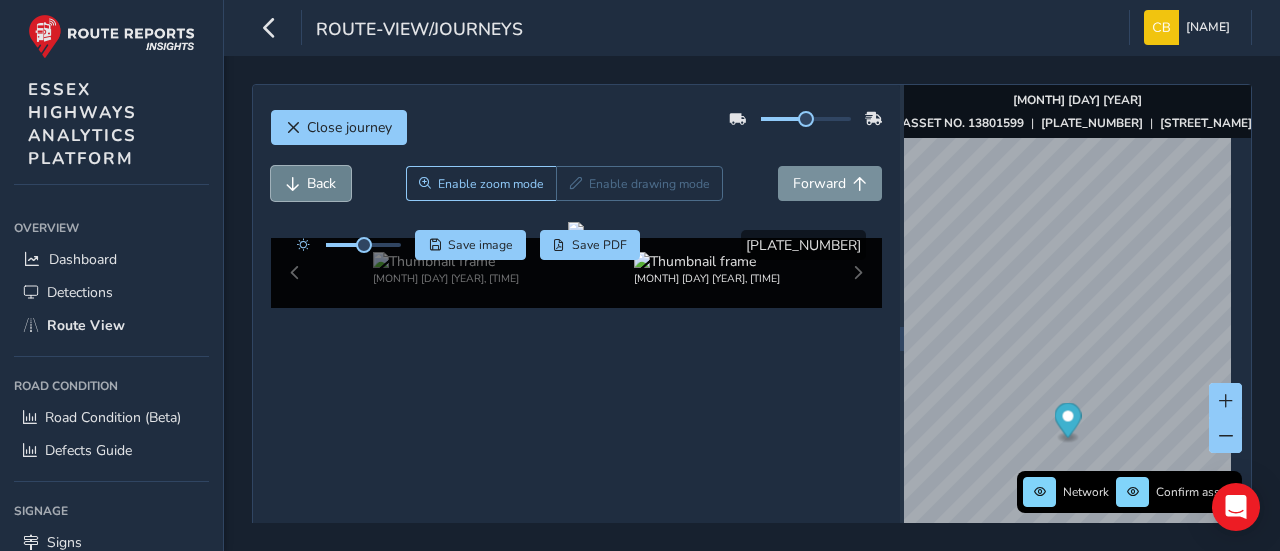 click on "Back" at bounding box center [311, 183] 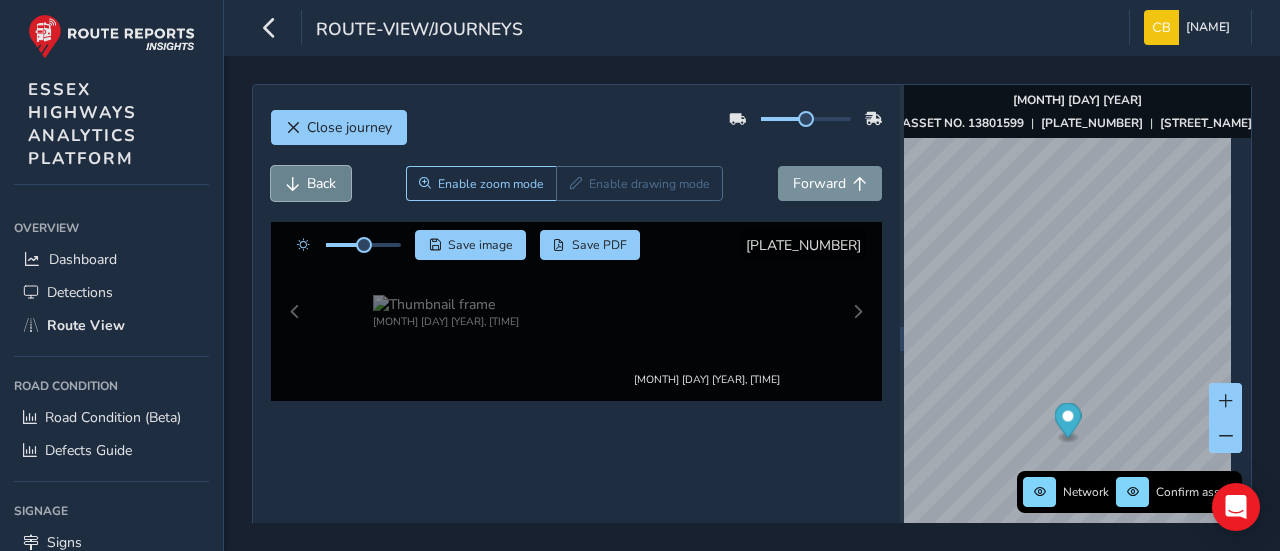 click on "Back" at bounding box center (311, 183) 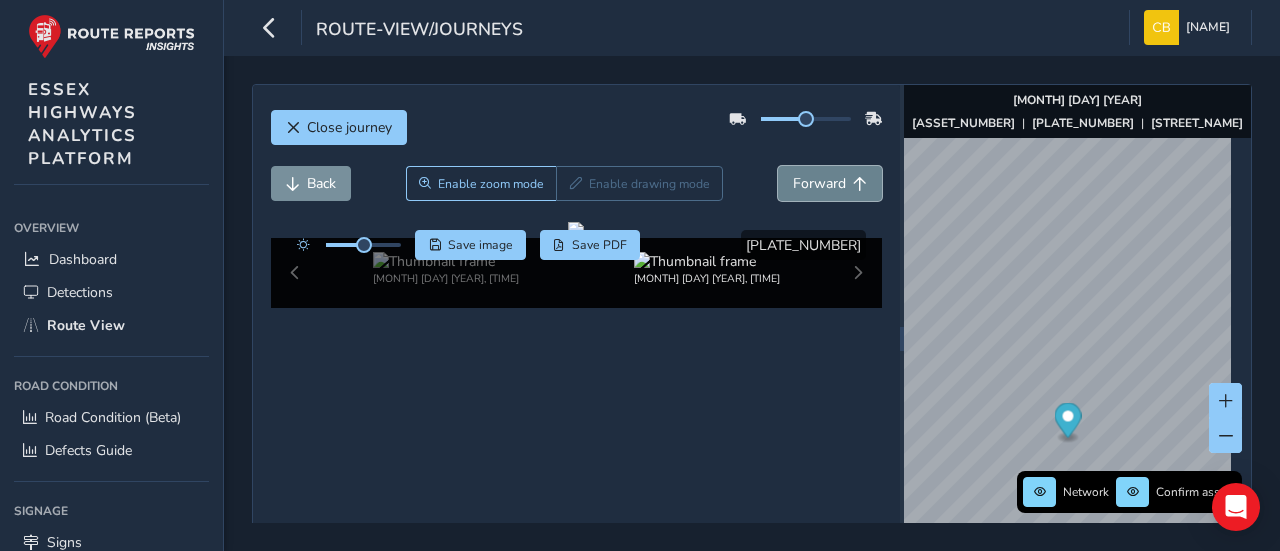 click on "Forward" at bounding box center (819, 183) 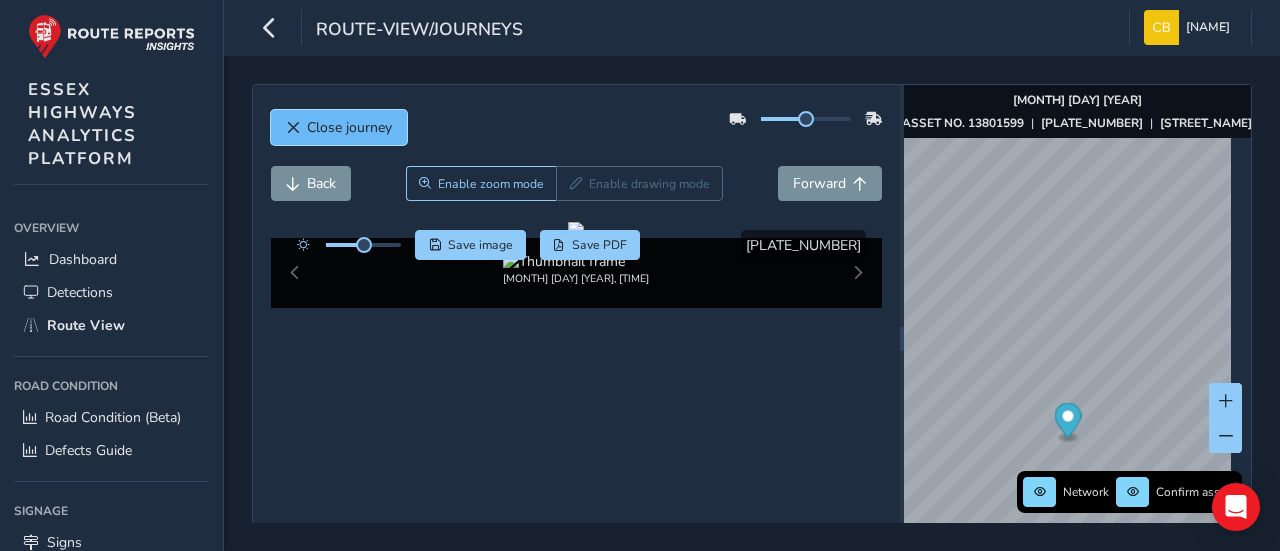 click on "Close journey" at bounding box center [349, 127] 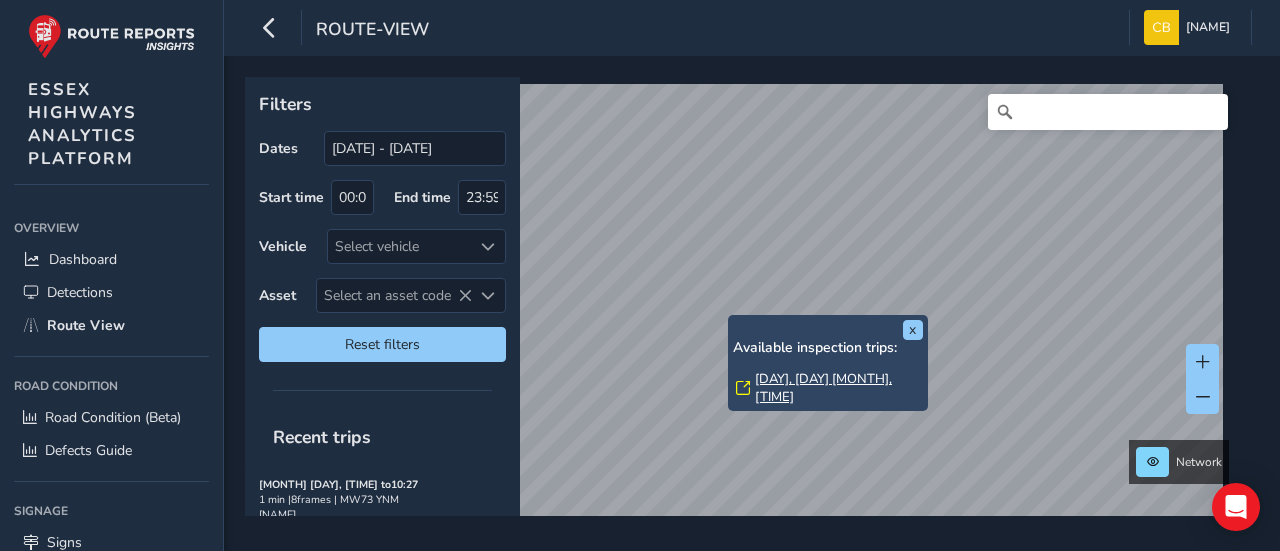 click on "[DAY], [DAY] [MONTH], [TIME]" at bounding box center (839, 388) 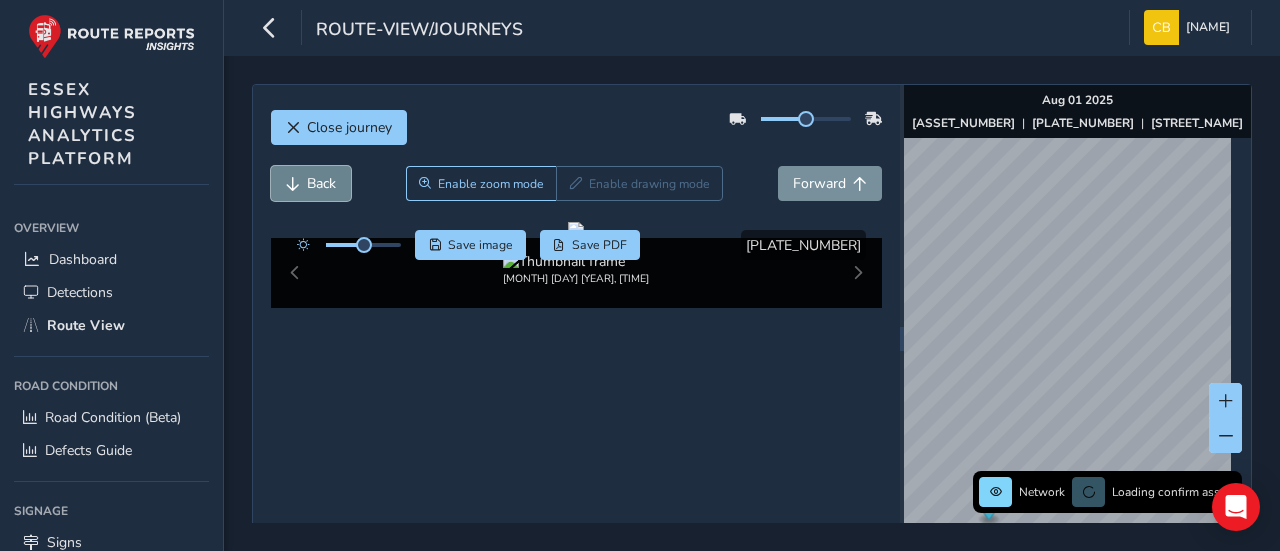 click on "Back" at bounding box center (321, 183) 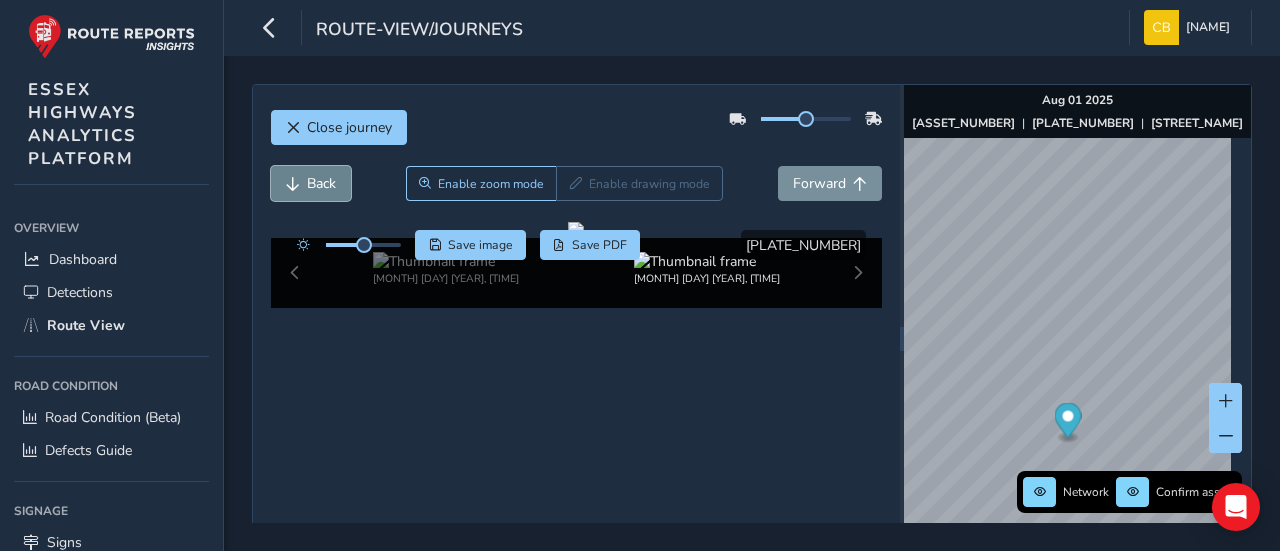 click on "Back" at bounding box center (321, 183) 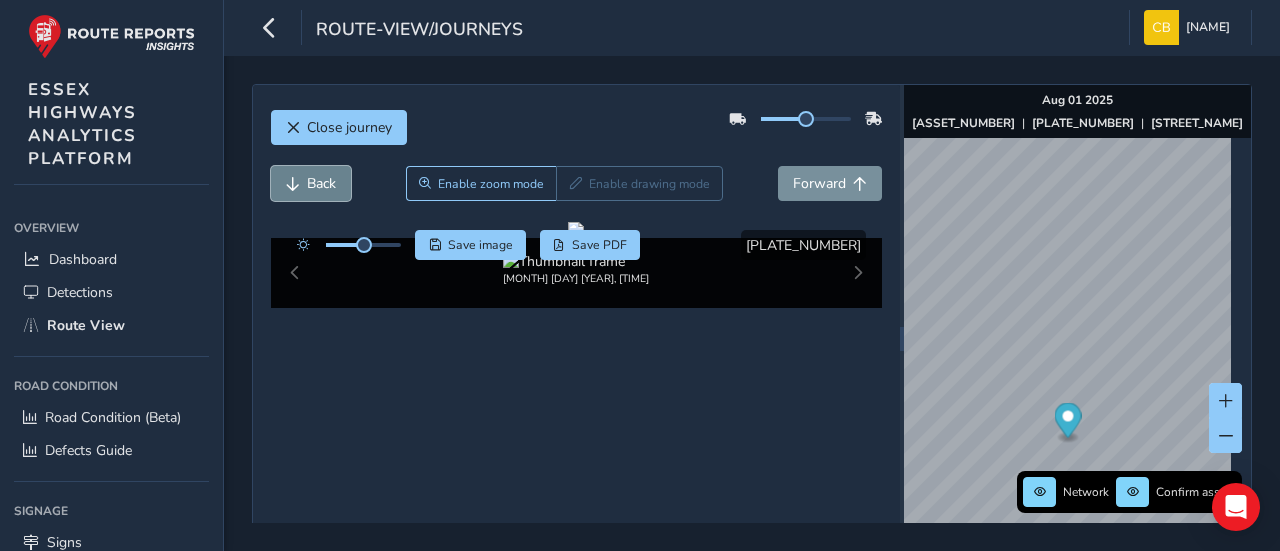 click at bounding box center (293, 184) 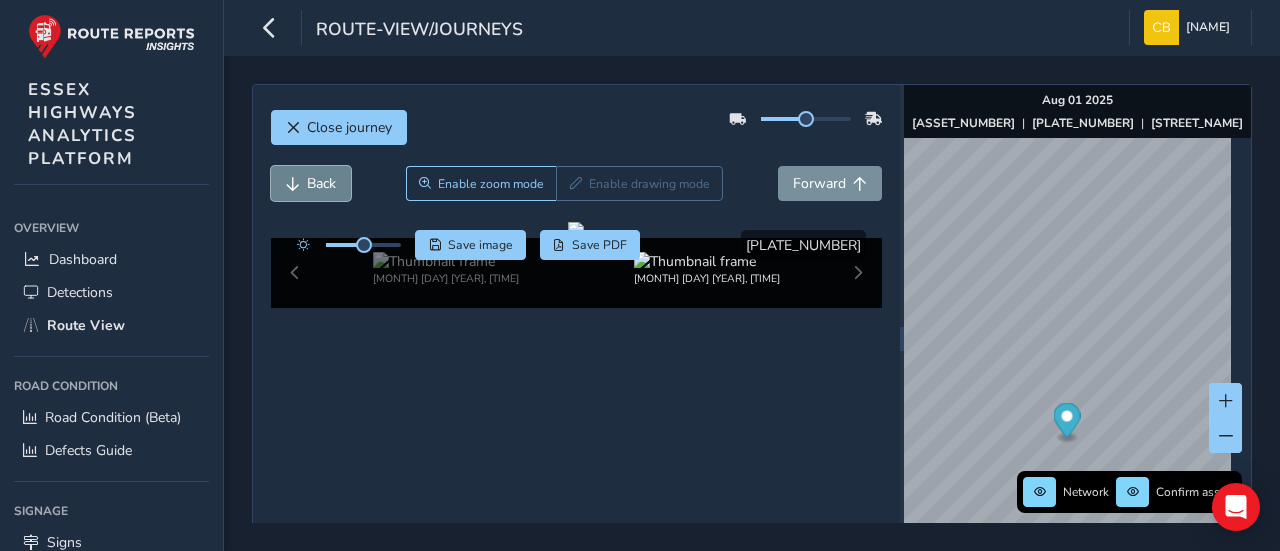 click at bounding box center (293, 184) 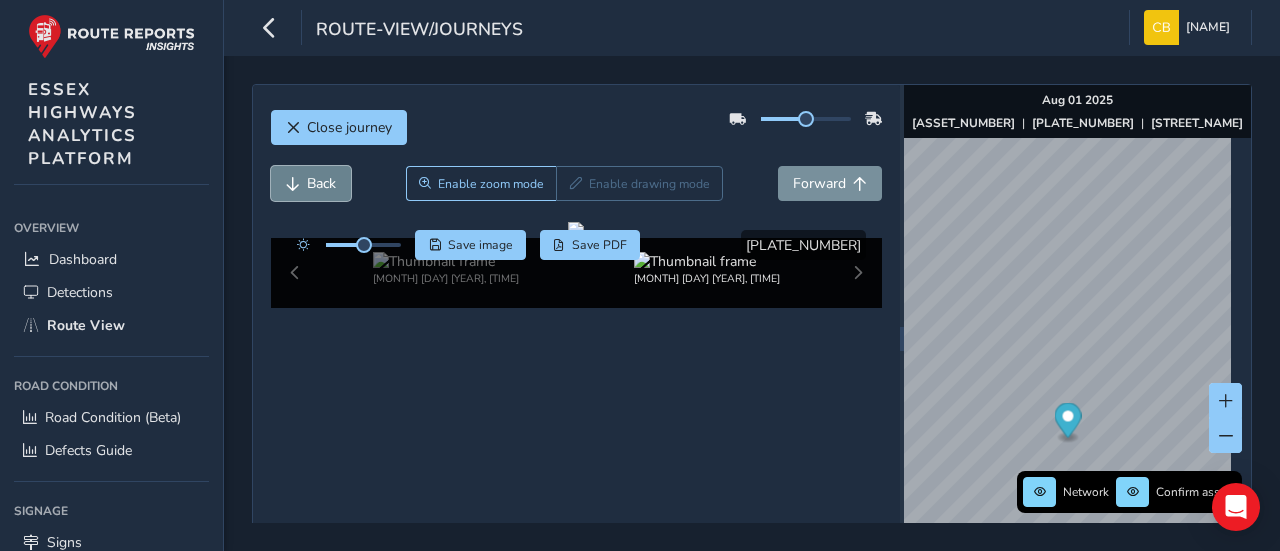click at bounding box center [293, 184] 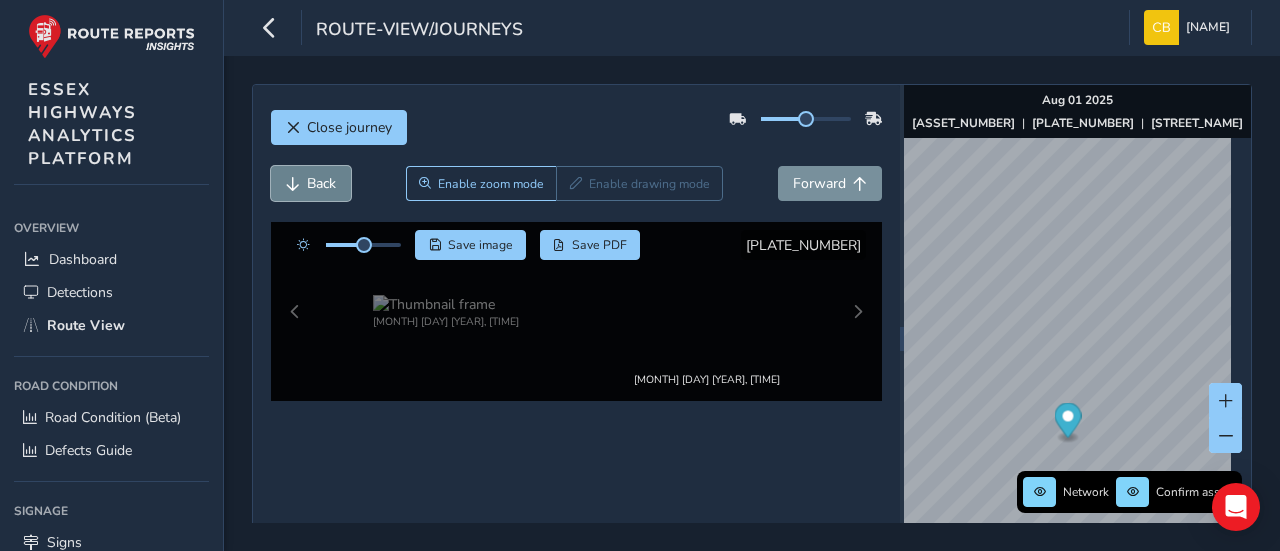 click at bounding box center [293, 184] 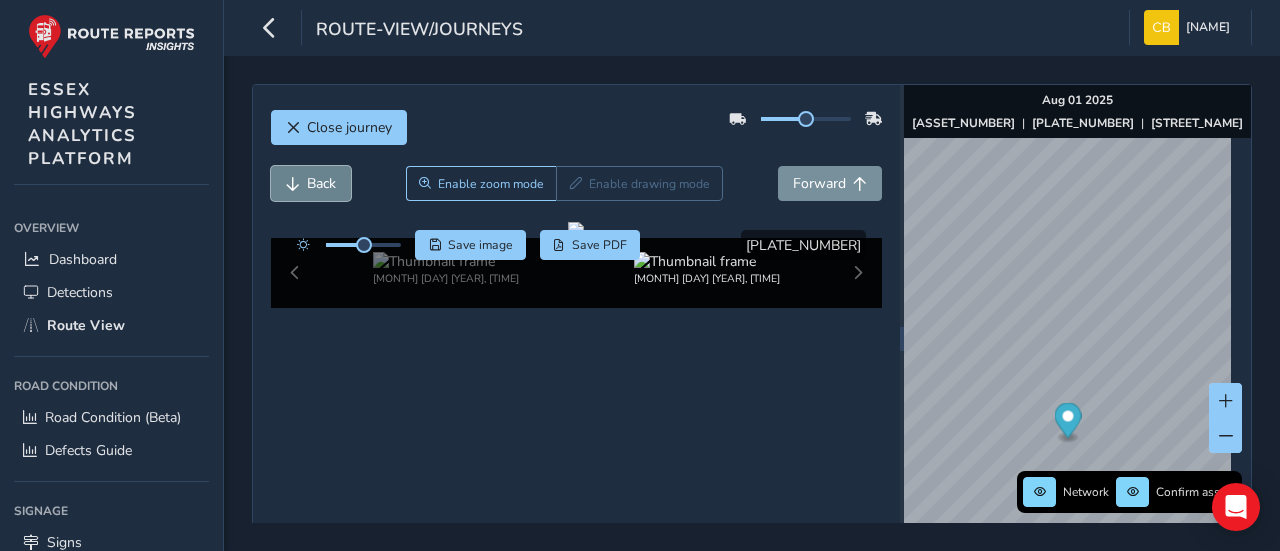 click at bounding box center (293, 184) 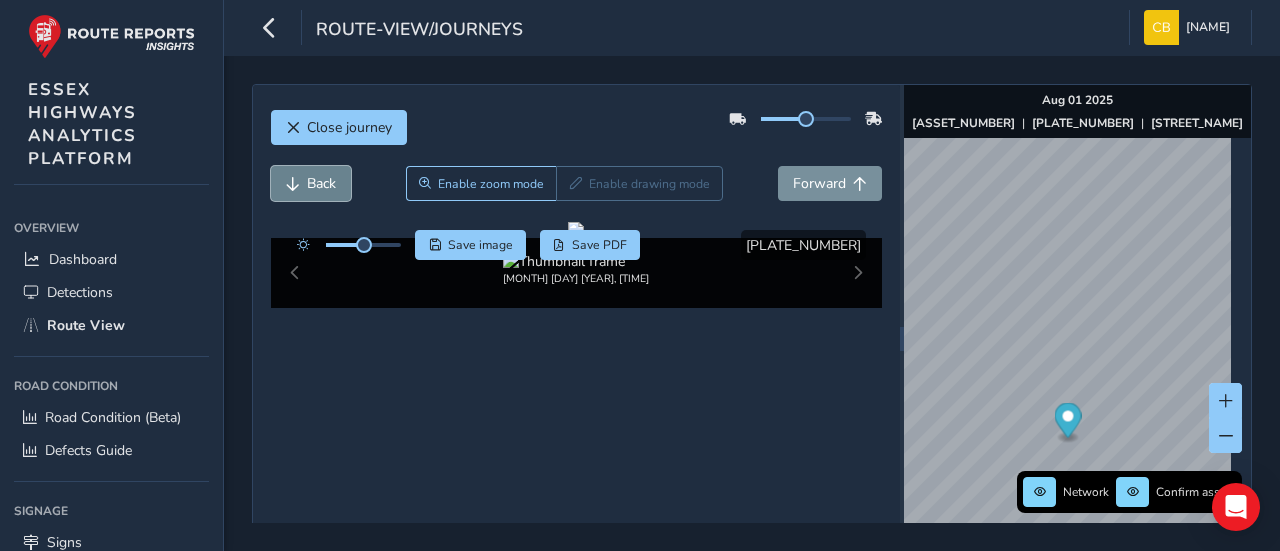click at bounding box center (293, 184) 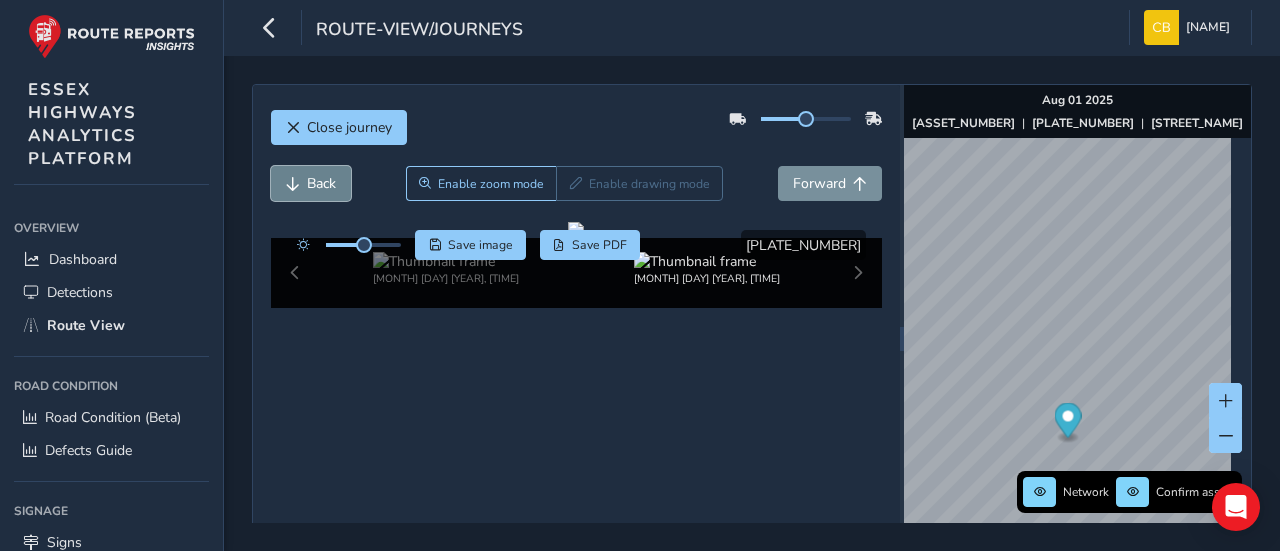 click at bounding box center [293, 184] 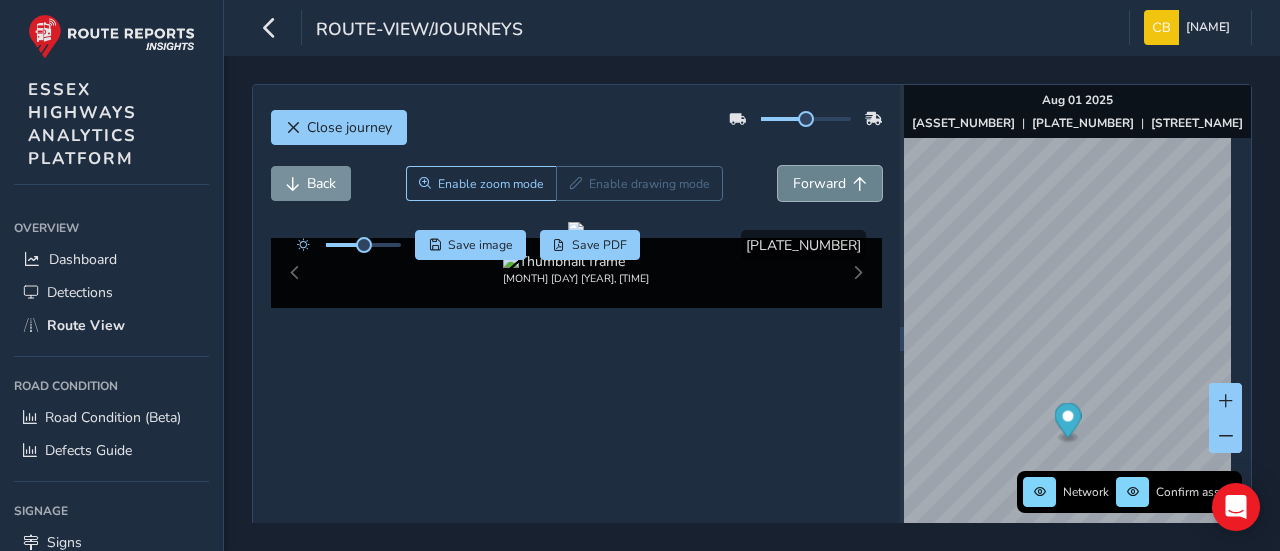 click on "Forward" at bounding box center [819, 183] 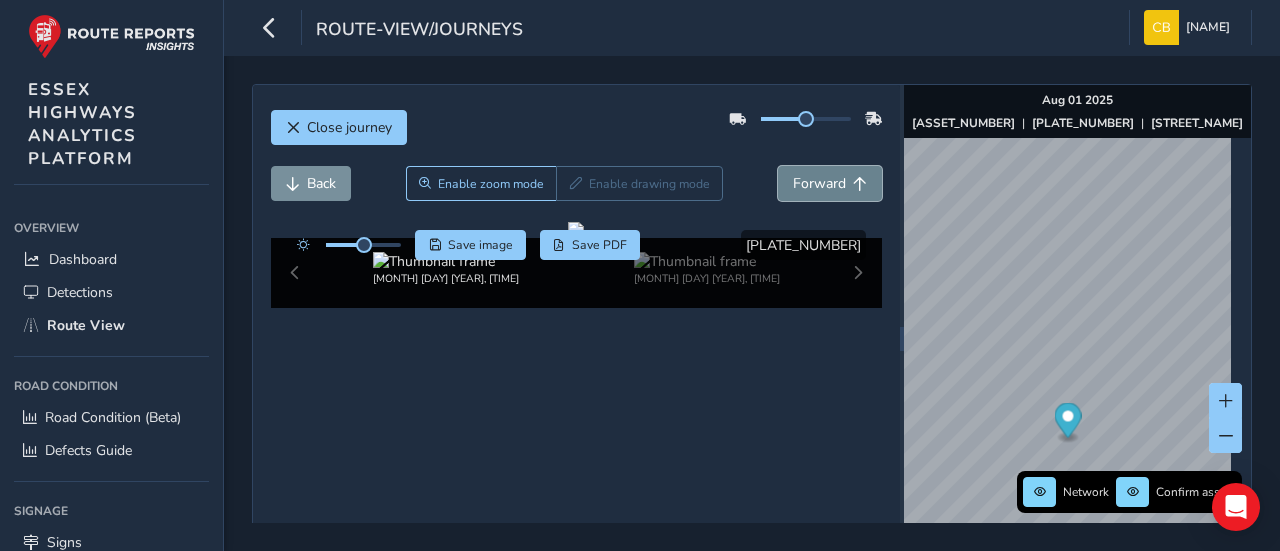 click on "Forward" at bounding box center (819, 183) 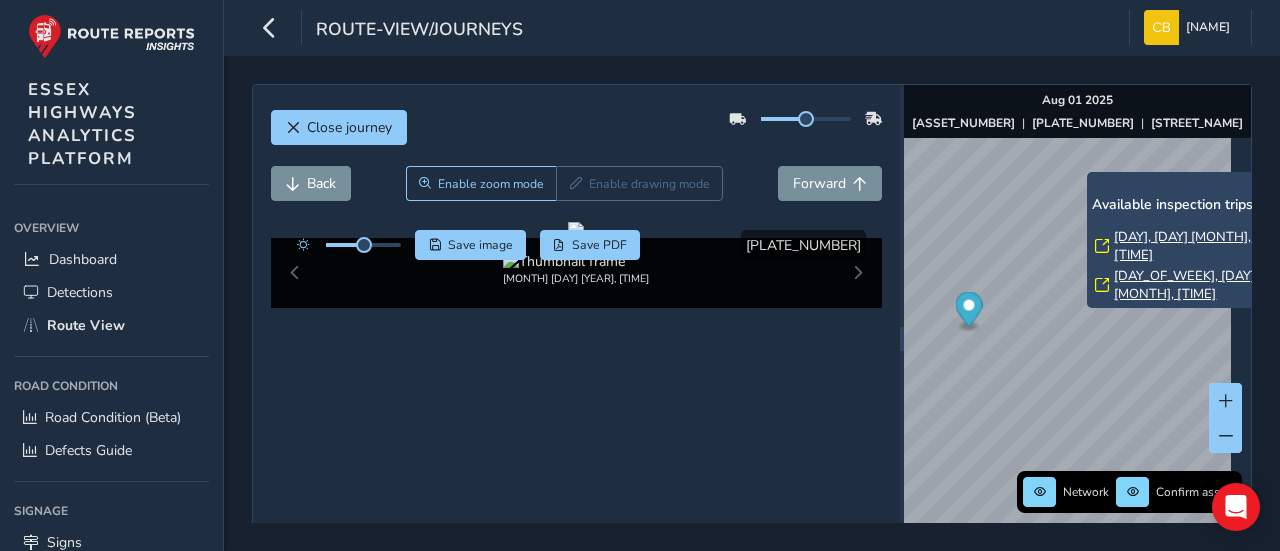 click on "[DAY_OF_WEEK], [DAY] [MONTH], [TIME]" at bounding box center [1198, 285] 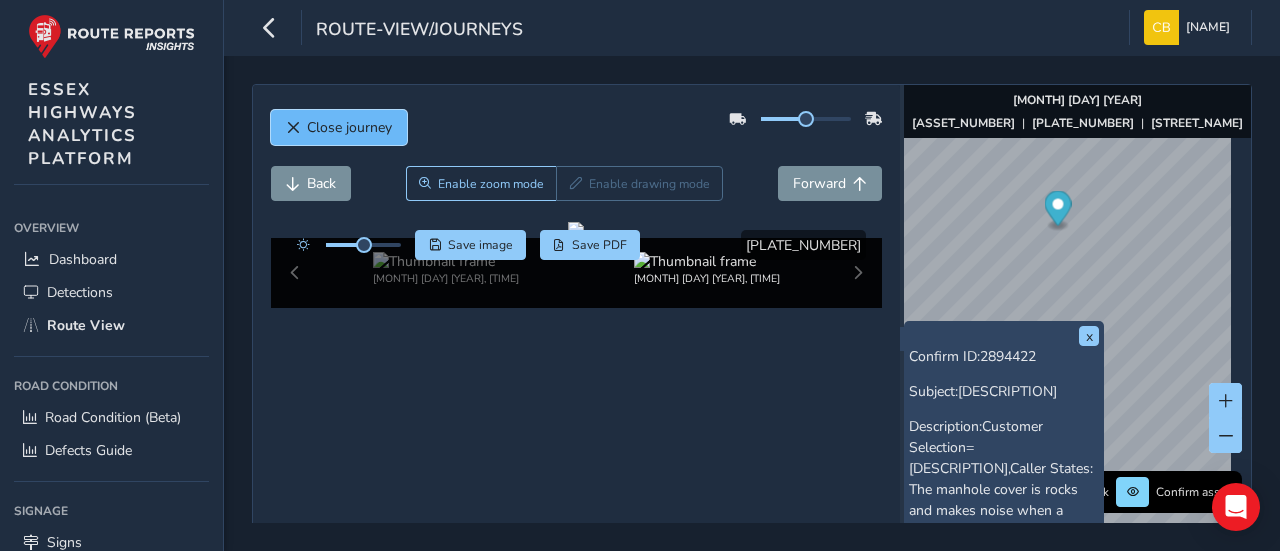 click on "Close journey" at bounding box center [349, 127] 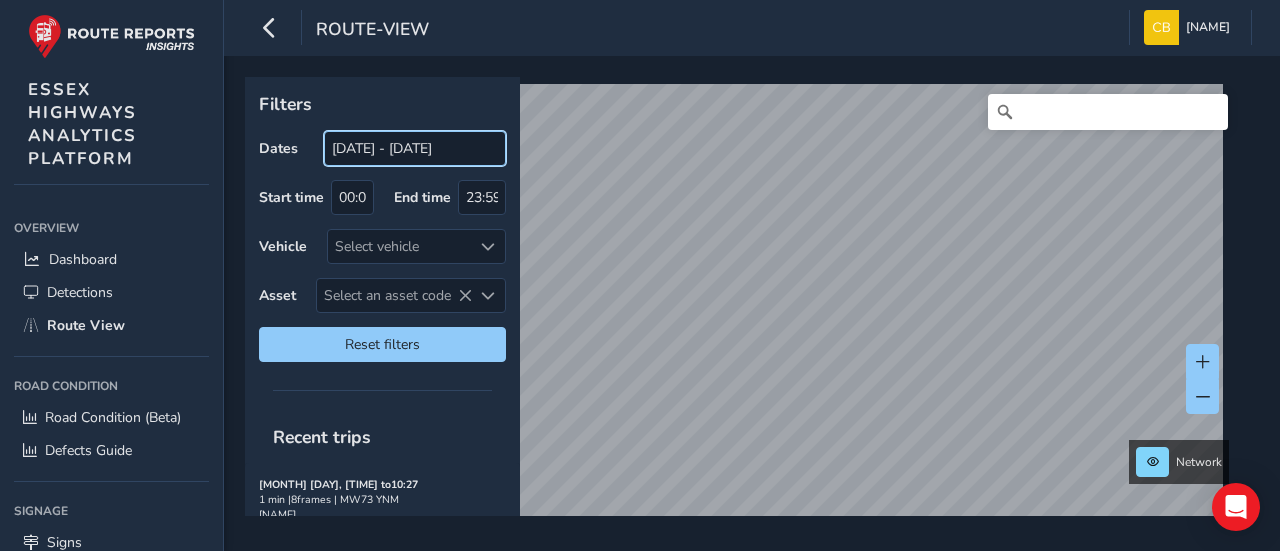 click on "route-view [FIRST] [LAST] Colour Scheme: Dark Dim Light Logout Filters Dates [DATE] - [DATE] Start time [TIME] End time [TIME] Vehicle Select vehicle Asset Select an asset code Select an asset code Reset filters Recent trips [MONTH] [DAY], [TIME]   to  [TIME] [NUMBER]   min |  [NUMBER]  frames    | [PLATE] First asset: [NUMBER] [MONTH] [DAY], [TIME]   to  [TIME] [NUMBER]   min |  [NUMBER]  frames    | [PLATE] First asset: [NUMBER] [MONTH] [DAY], [TIME]   to  [TIME] [NUMBER]   min |  [NUMBER]  frames    | [PLATE] First asset: [NUMBER] [MONTH] [DAY], [TIME]   to  [TIME] [NUMBER]   min |  [NUMBER]  frames    | [PLATE] First asset: [NUMBER] [MONTH] [DAY], [TIME]   to  [TIME] [NUMBER]   min |  [NUMBER]  frames    | [PLATE] First asset: [NUMBER] [MONTH] [DAY], [TIME]   to  [TIME] [NUMBER]   min |  [NUMBER]  frames    | [PLATE] First asset: [NUMBER] [MONTH] [DAY], [TIME]   to  [TIME] [NUMBER]   min |  [NUMBER]  frames    | [PLATE] First asset: [NUMBER] [MONTH] [DAY], [TIME]   to  [TIME] [NUMBER]   min |  [NUMBER]  frames    | [PLATE] First asset: [NUMBER] [MONTH] [DAY], [TIME]   to  [TIME] [NUMBER]   min |  [NUMBER]  frames    | [PLATE] First asset: [NUMBER] [MONTH] [DAY], [TIME]   to  [TIME] [NUMBER]   min |  [NUMBER]  frames    | [PLATE] First asset: [NUMBER]" at bounding box center (640, 275) 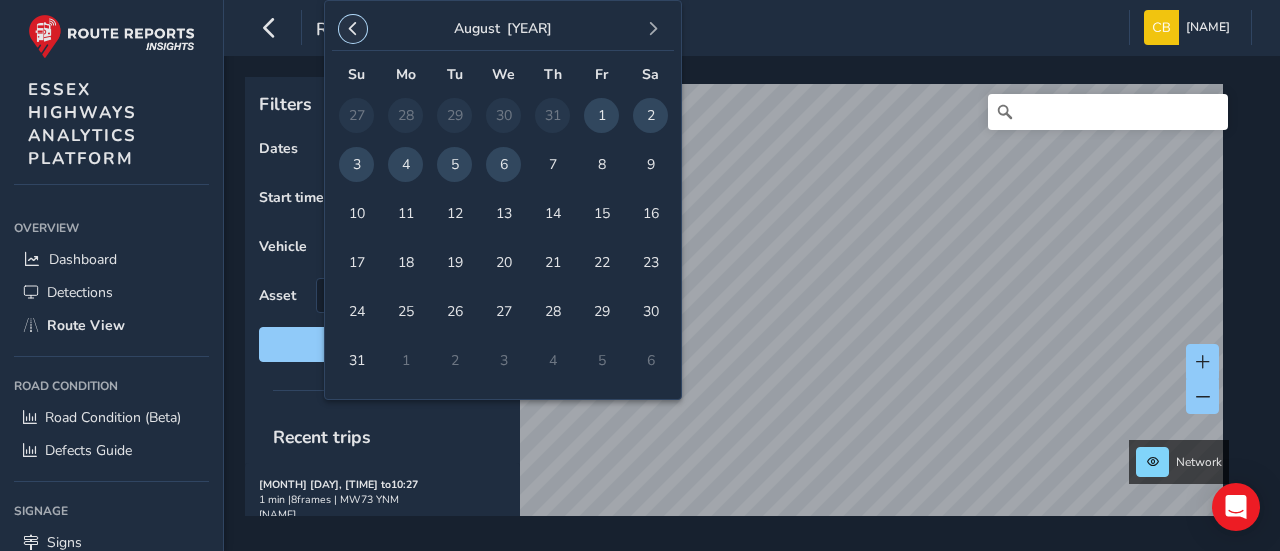 click at bounding box center [353, 29] 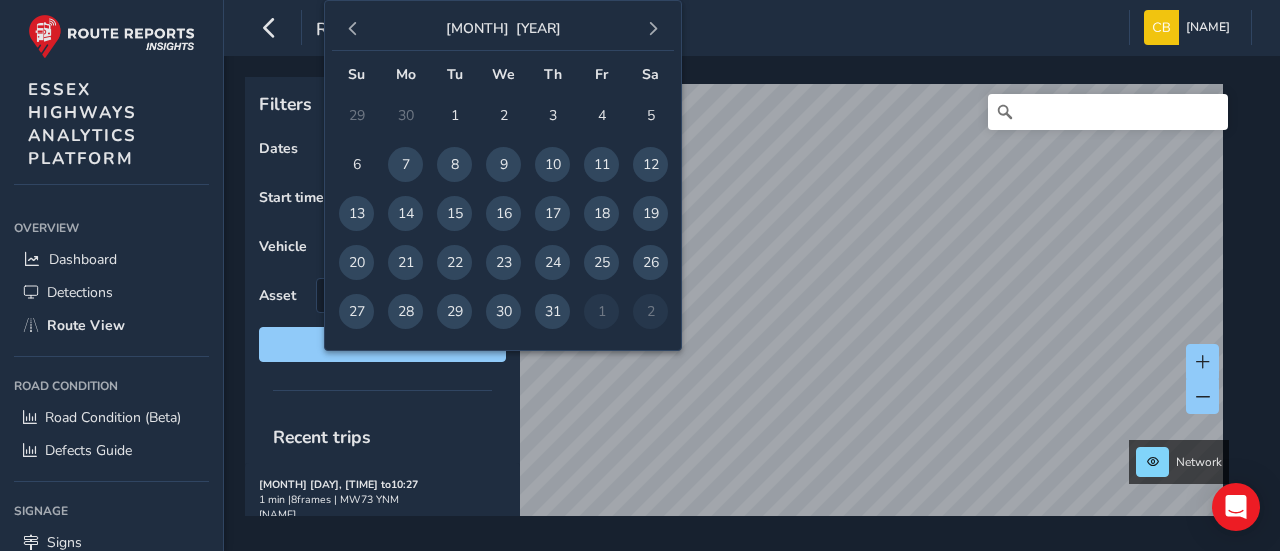 click at bounding box center (353, 29) 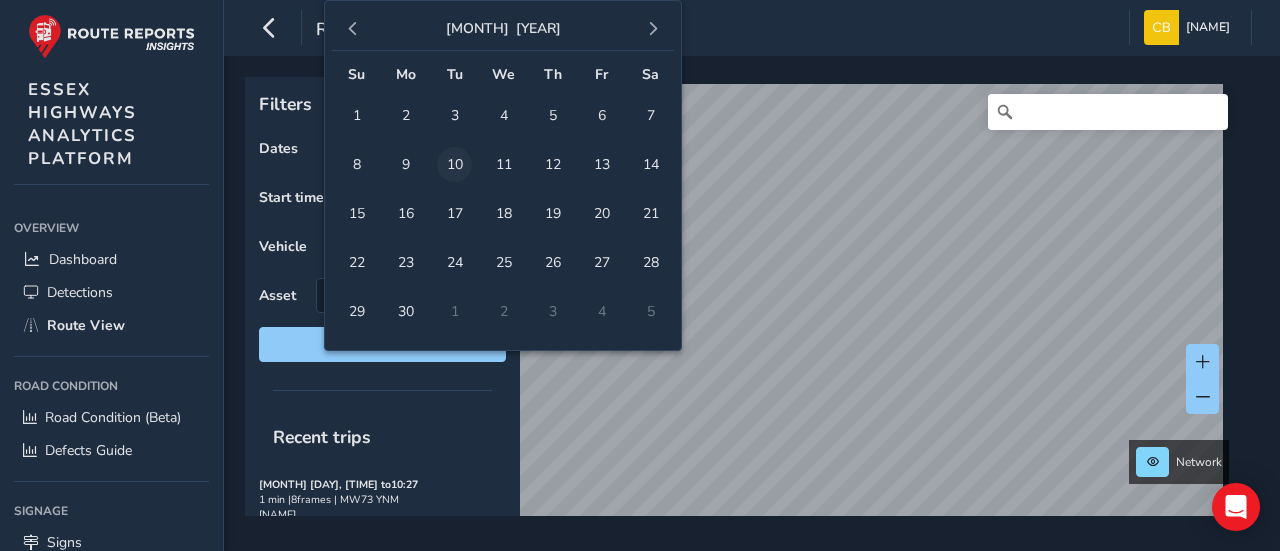 click on "10" at bounding box center [454, 164] 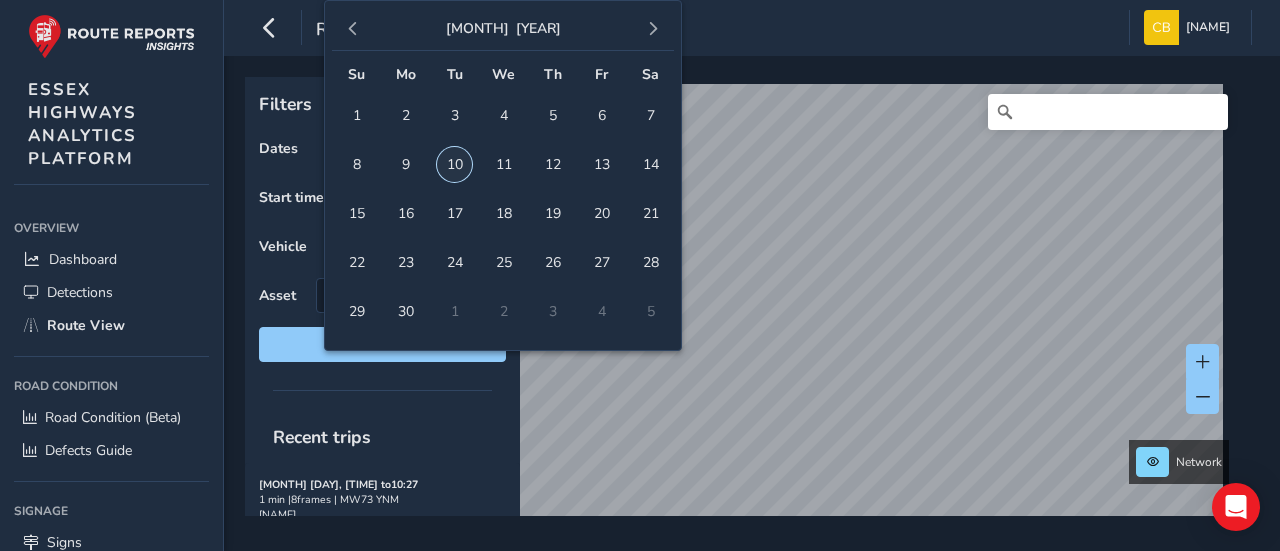type on "[DATE]" 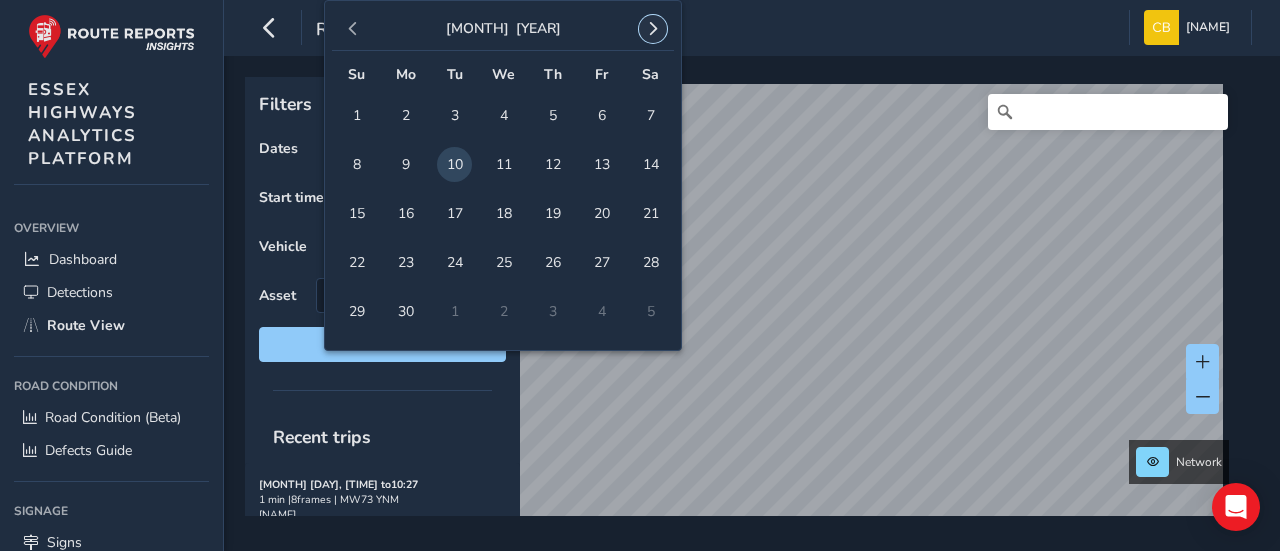 click at bounding box center [653, 29] 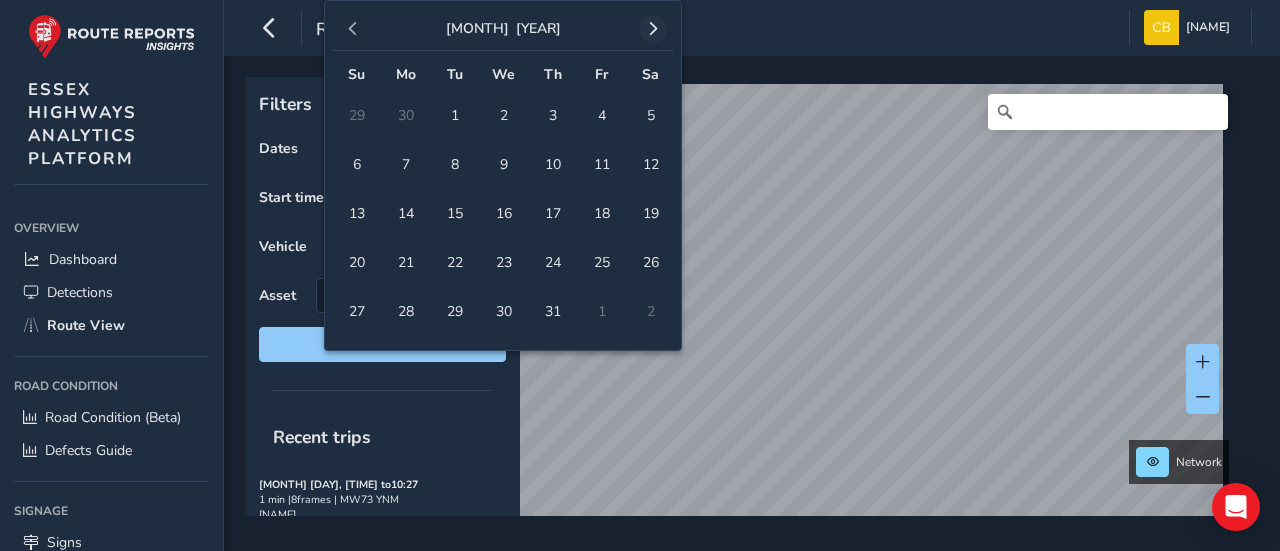 click at bounding box center (653, 29) 